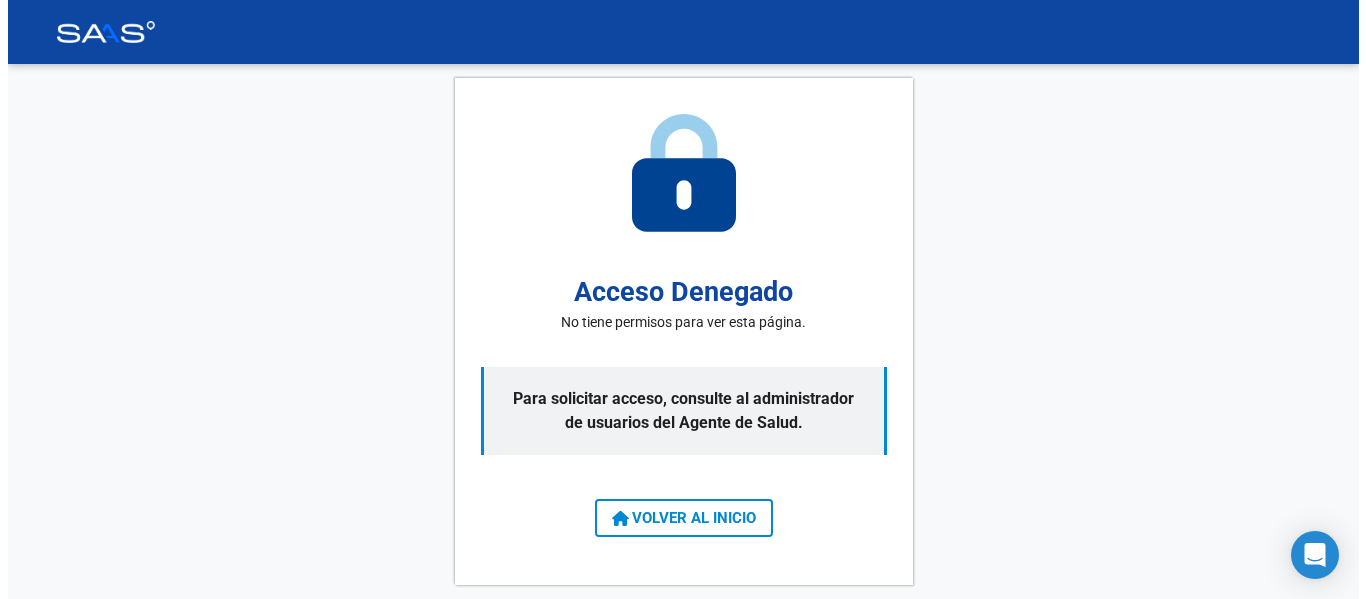 scroll, scrollTop: 0, scrollLeft: 0, axis: both 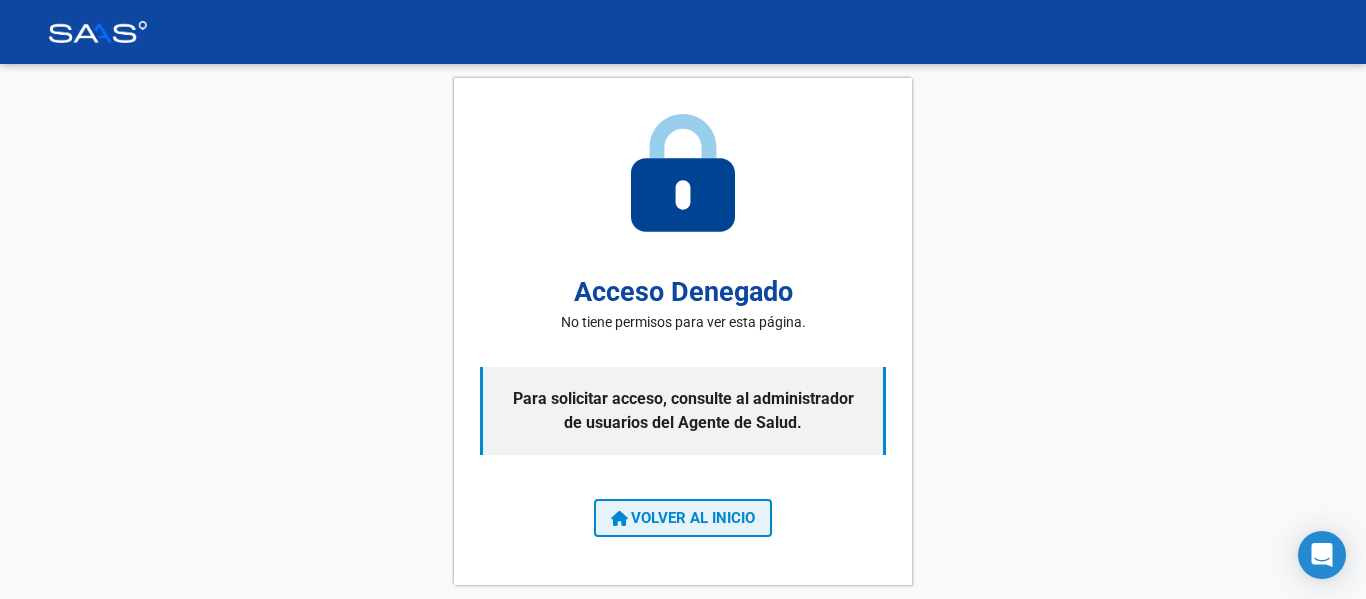 click on "VOLVER AL INICIO" 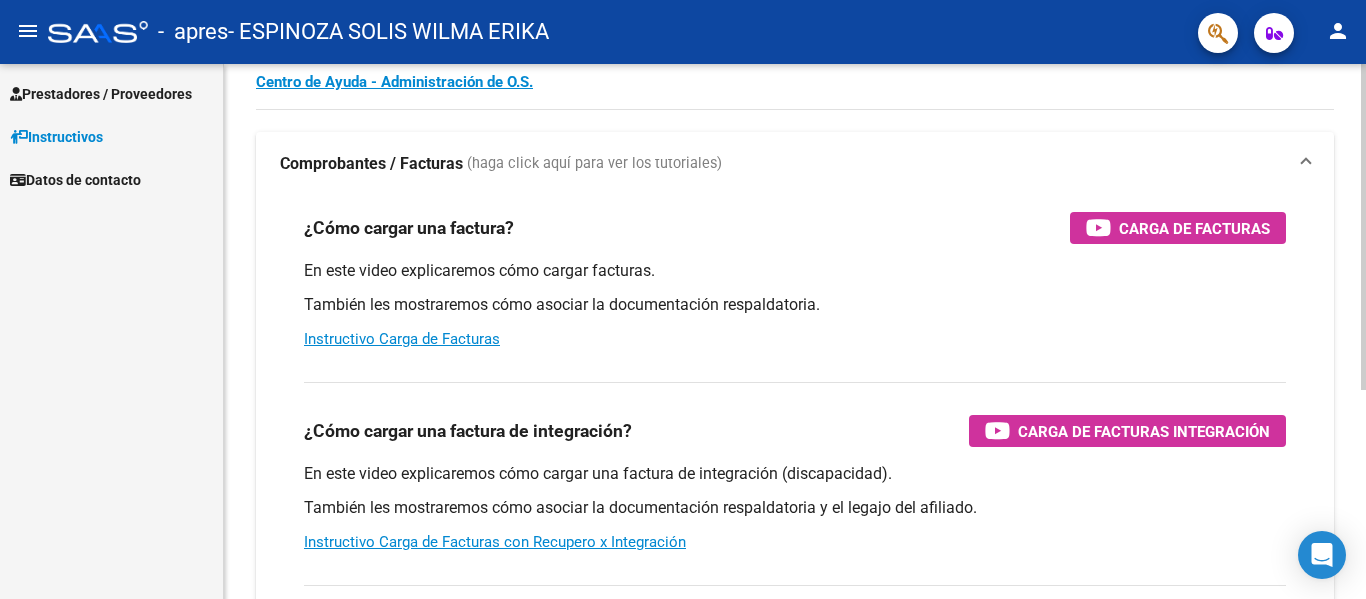 click 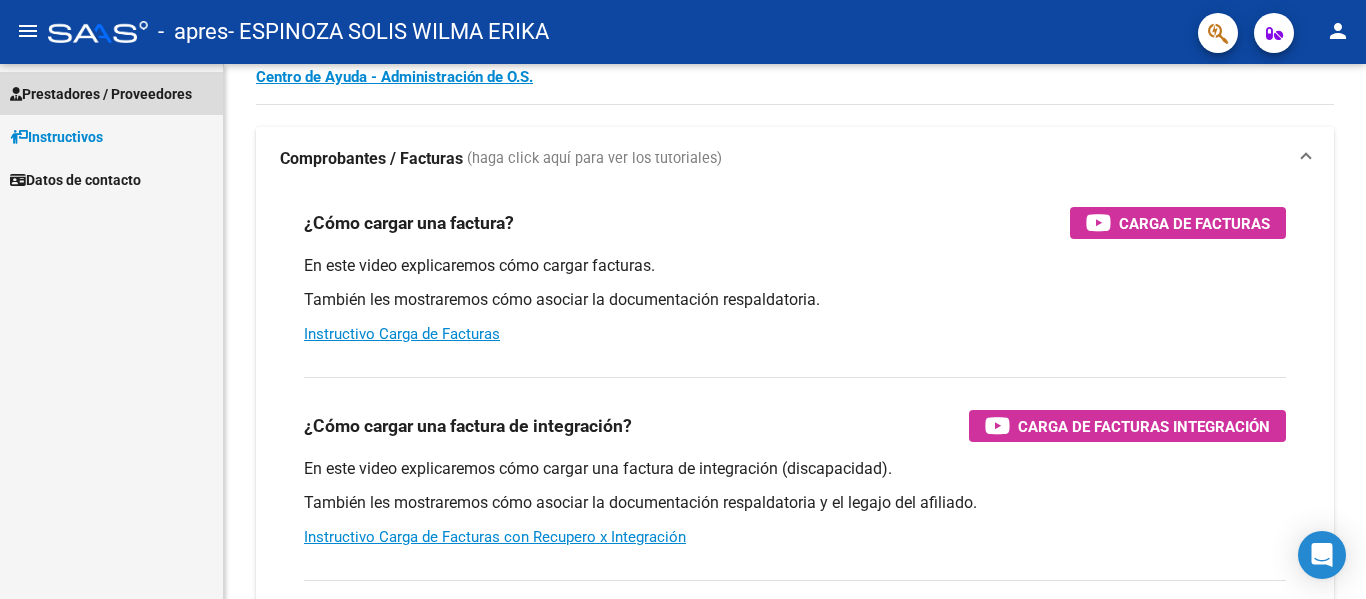 click on "Prestadores / Proveedores" at bounding box center (101, 94) 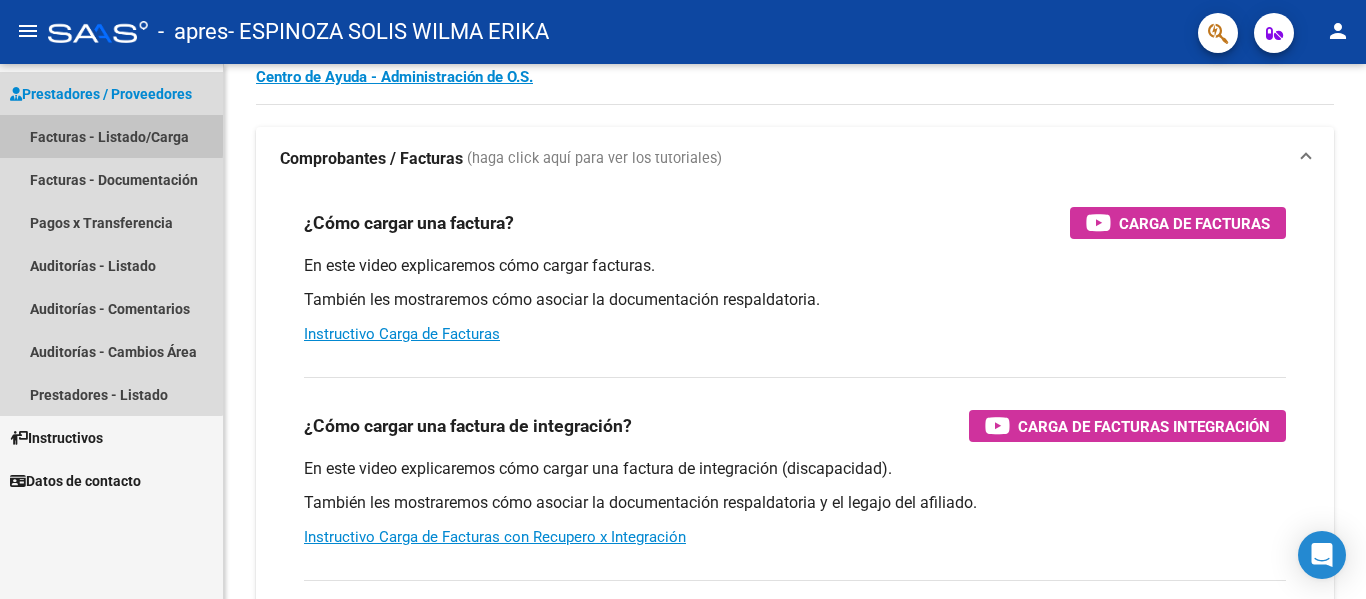 click on "Facturas - Listado/Carga" at bounding box center (111, 136) 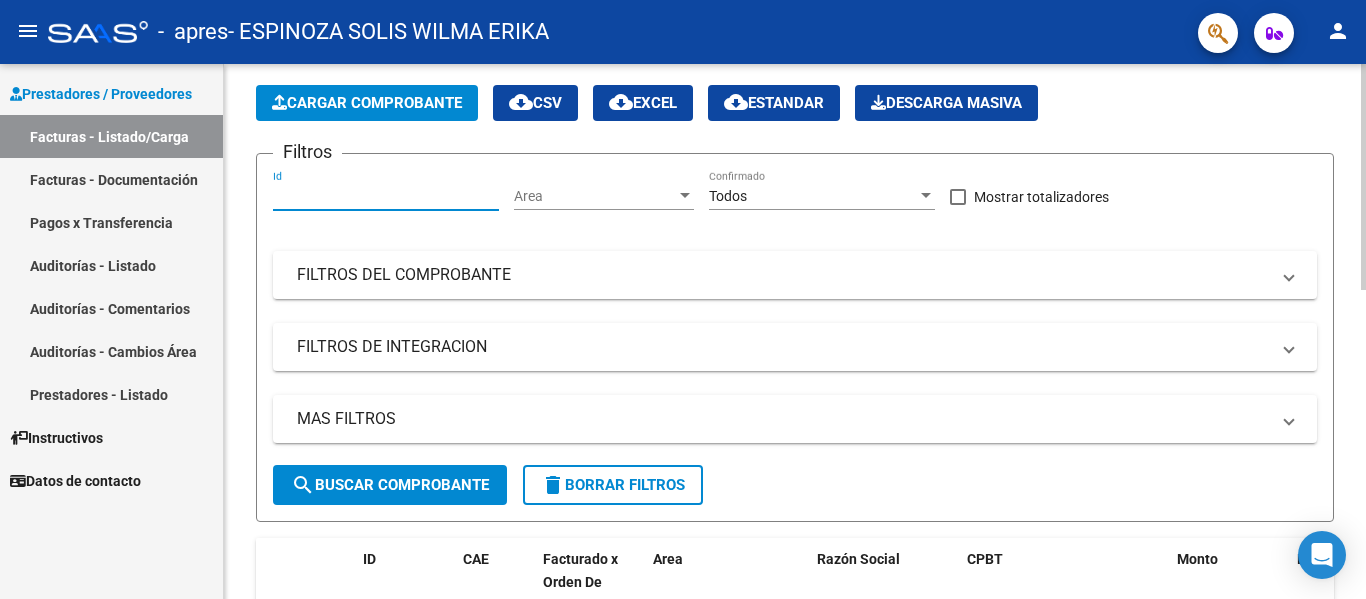 click on "Id" at bounding box center (386, 196) 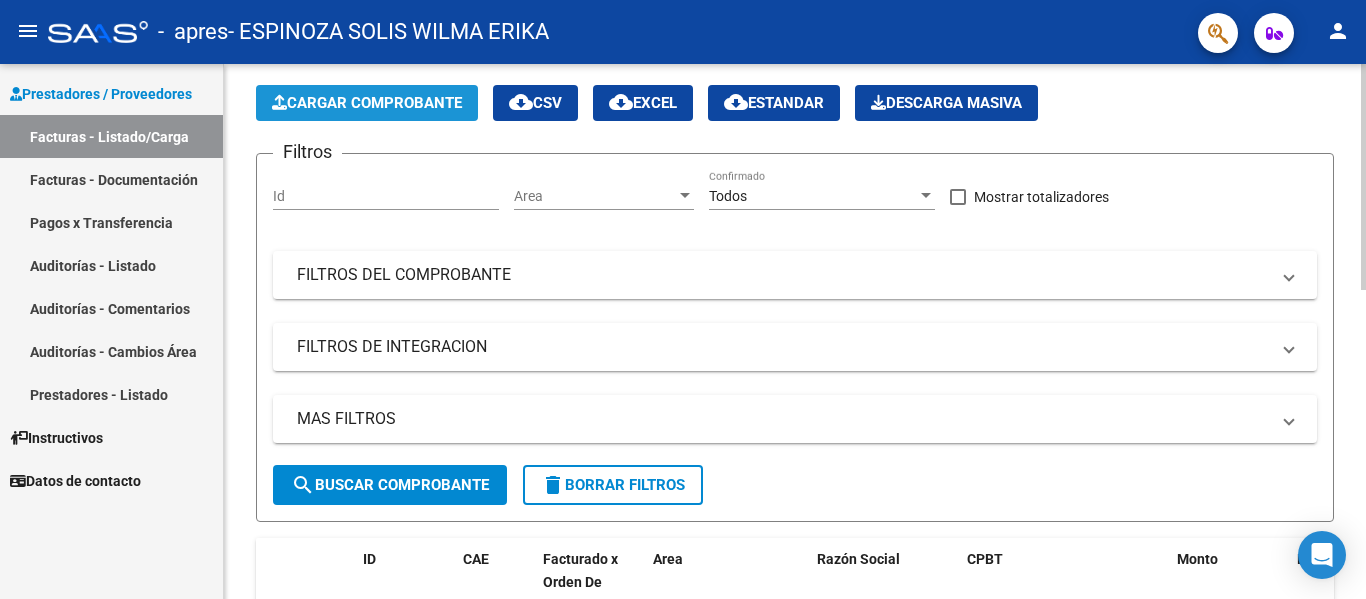 click on "Cargar Comprobante" 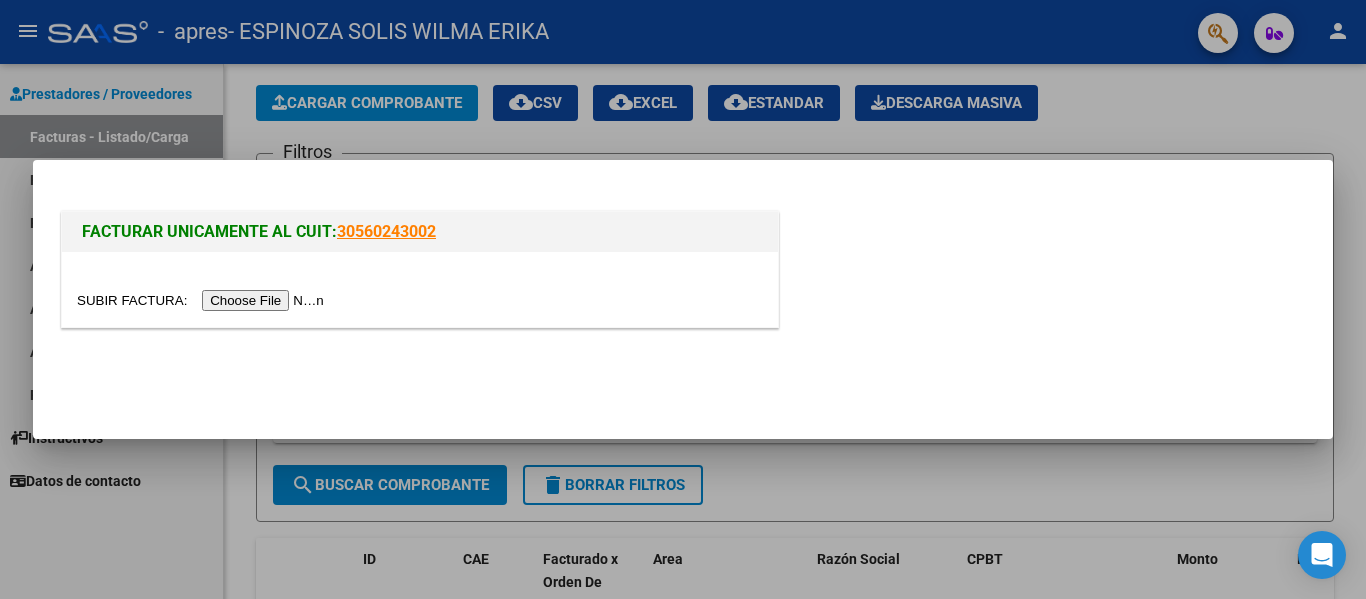 click at bounding box center [203, 300] 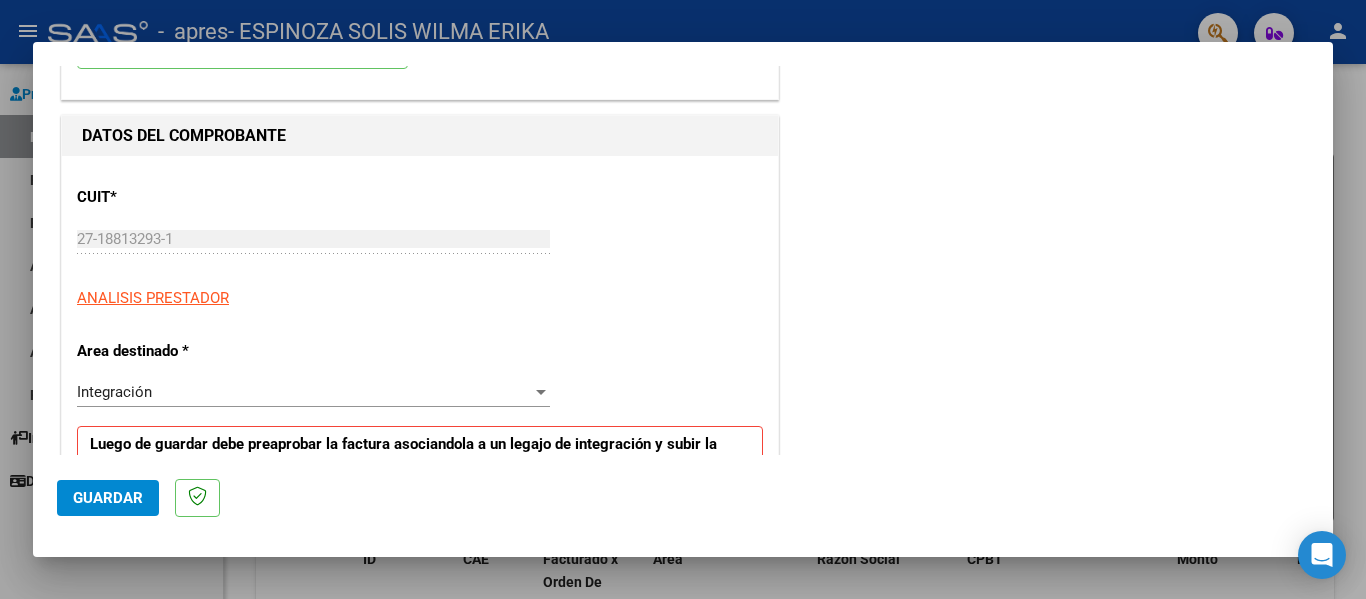 scroll, scrollTop: 200, scrollLeft: 0, axis: vertical 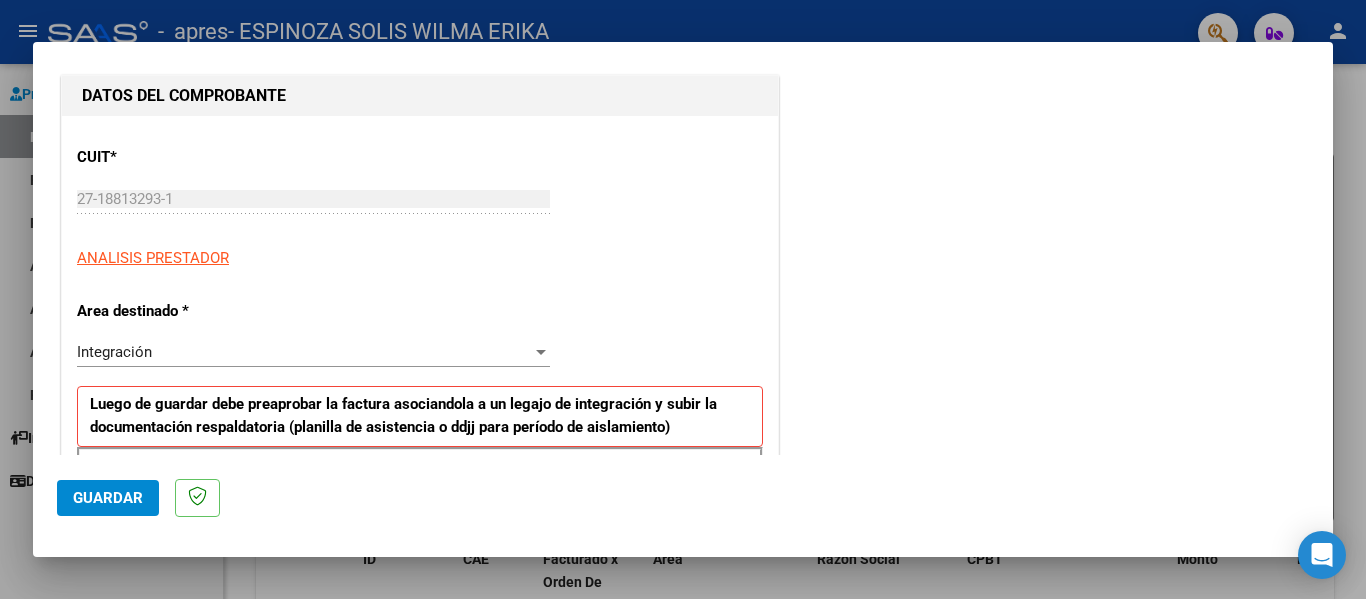 click at bounding box center [541, 352] 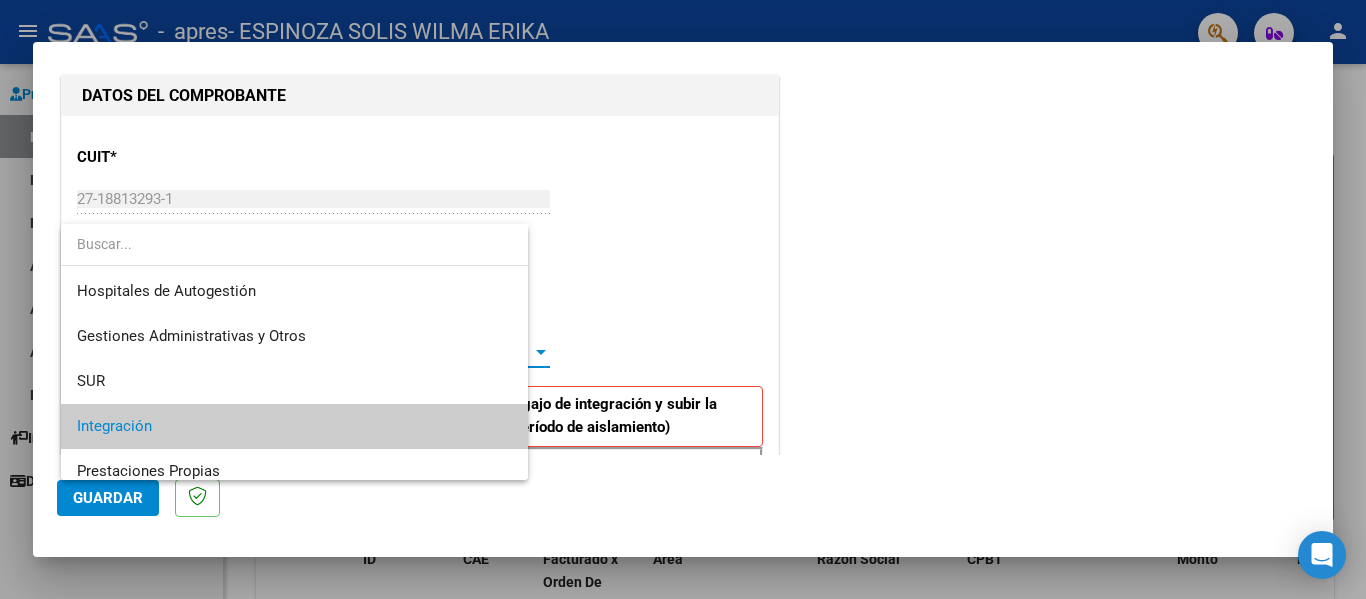 scroll, scrollTop: 75, scrollLeft: 0, axis: vertical 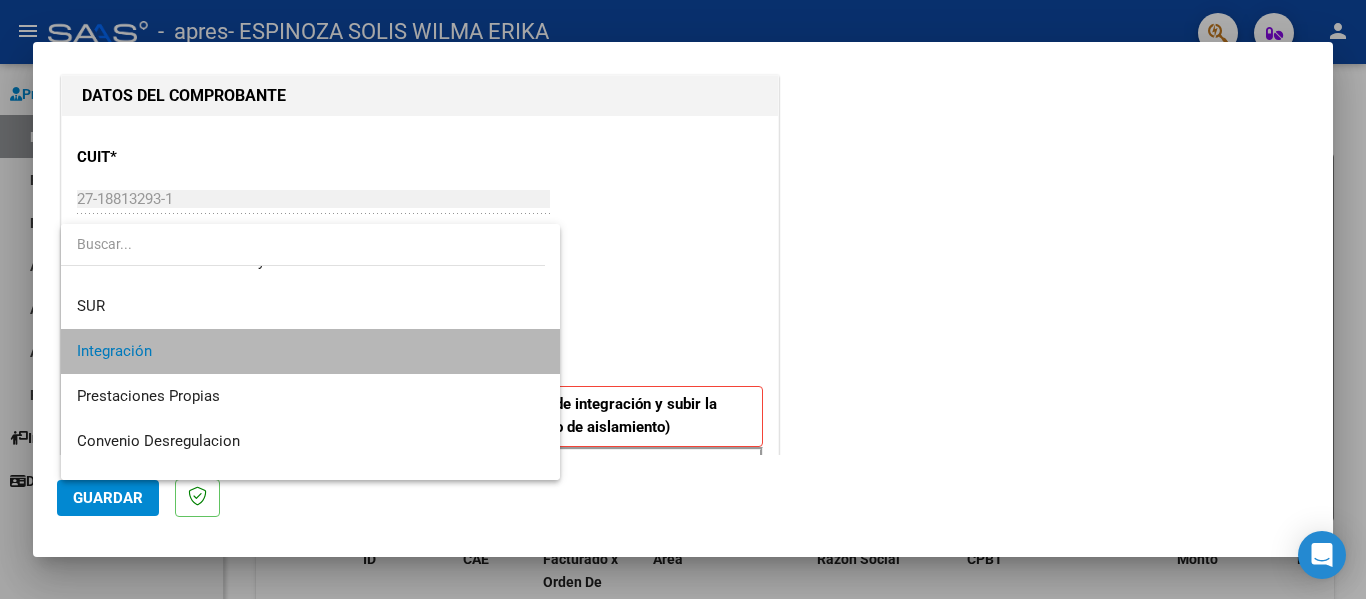 click on "Integración" at bounding box center [310, 351] 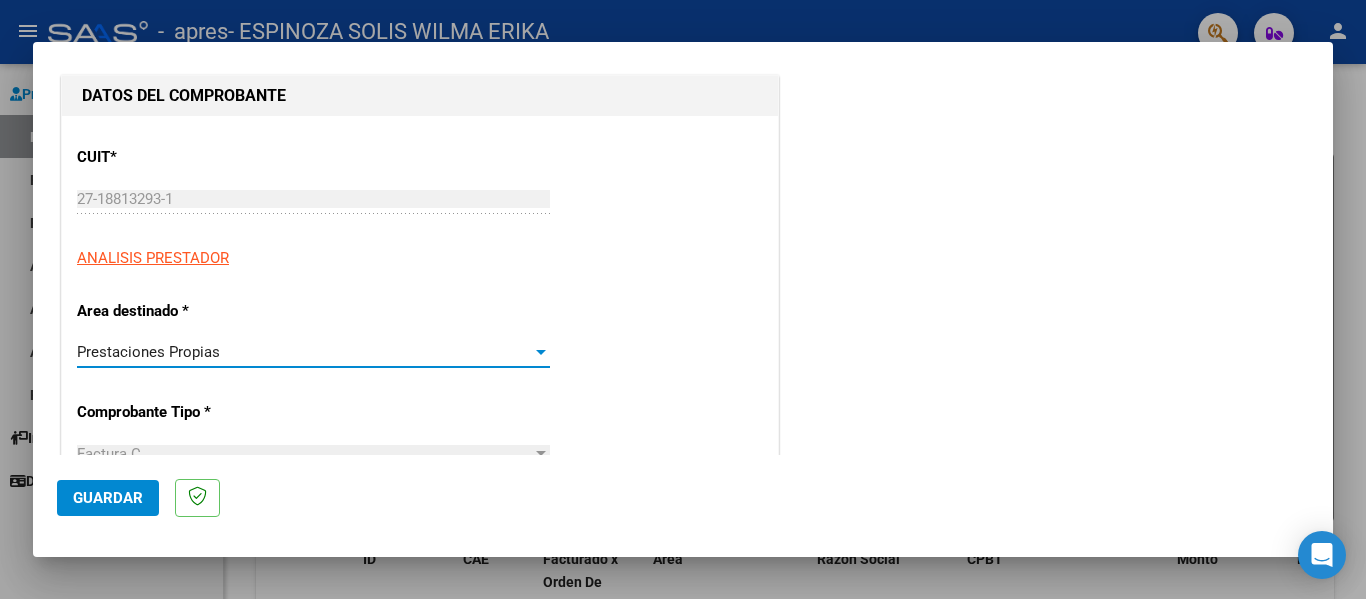 click on "CUIT  *   27-18813293-1 Ingresar CUIT  ANALISIS PRESTADOR  Area destinado * Prestaciones Propias Seleccionar Area  Comprobante Tipo * Factura C Seleccionar Tipo Punto de Venta  *   1 Ingresar el Nro.  Número  *   958 Ingresar el Nro.  Monto  *   $ 123.706,10 Ingresar el monto  Fecha del Cpbt.  *   2025-08-04 Ingresar la fecha  CAE / CAEA (no ingrese CAI)    75311018263547 Ingresar el CAE o CAEA (no ingrese CAI)  Fecha de Vencimiento    Ingresar la fecha  Ref. Externa    Ingresar la ref.  N° Liquidación    Ingresar el N° Liquidación" at bounding box center (420, 749) 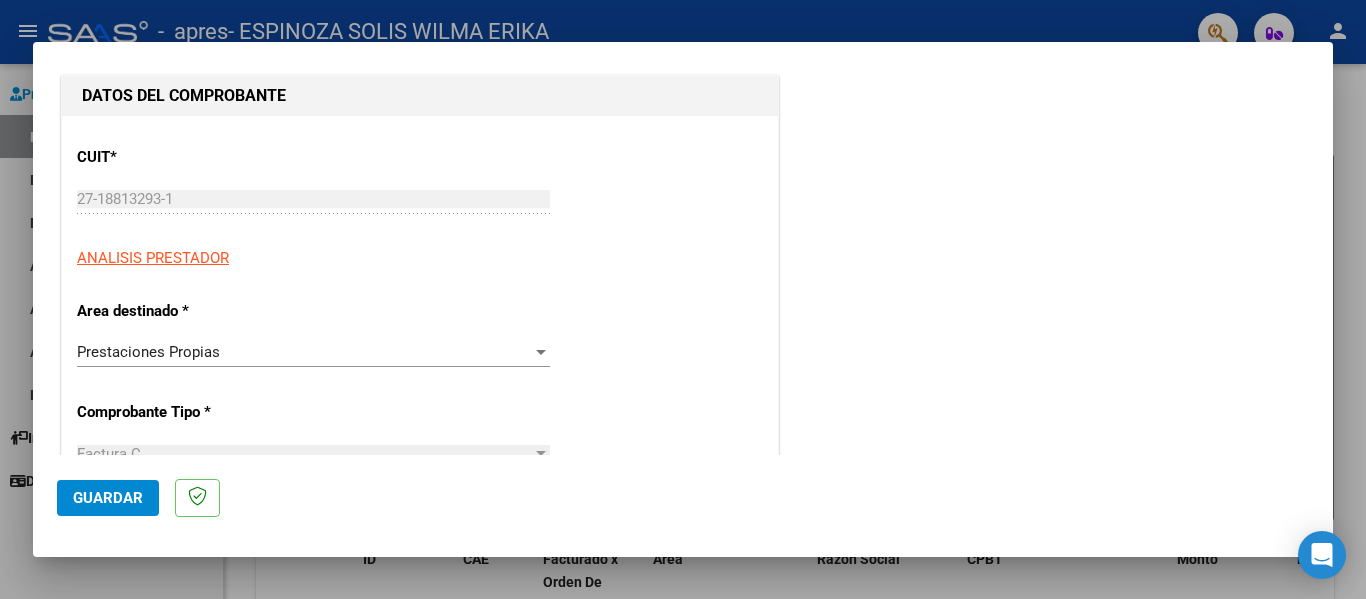 click on "COMENTARIOS Comentarios del Prestador / Gerenciador:" at bounding box center (1046, 637) 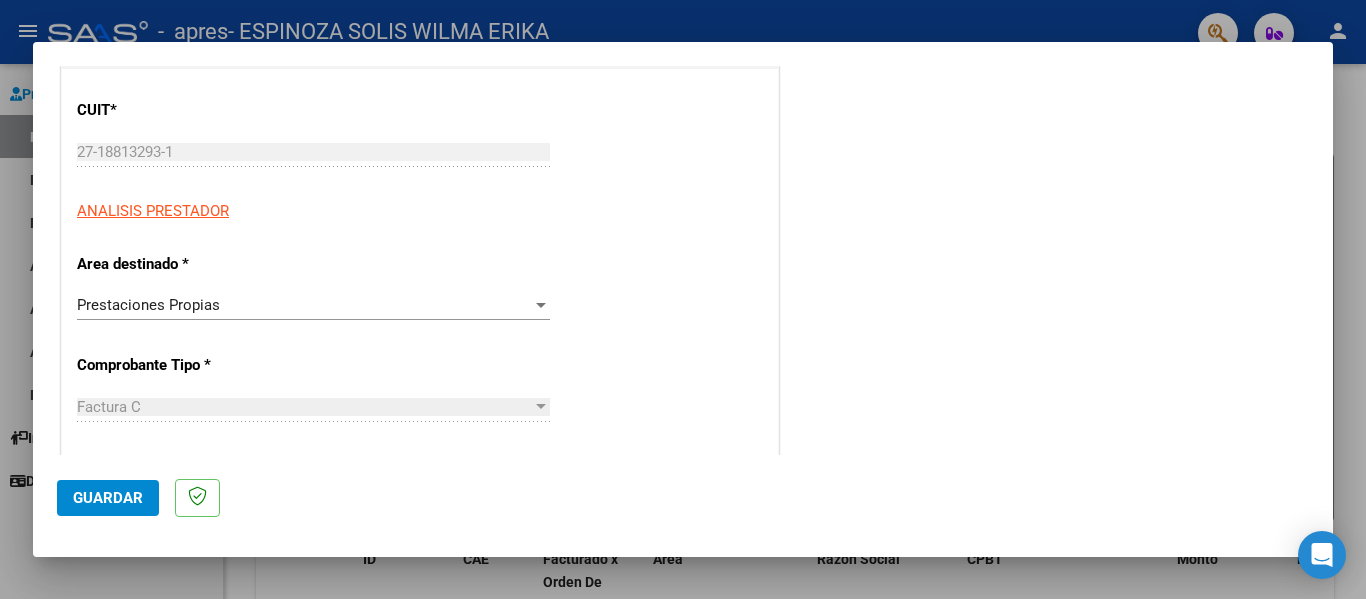 scroll, scrollTop: 260, scrollLeft: 0, axis: vertical 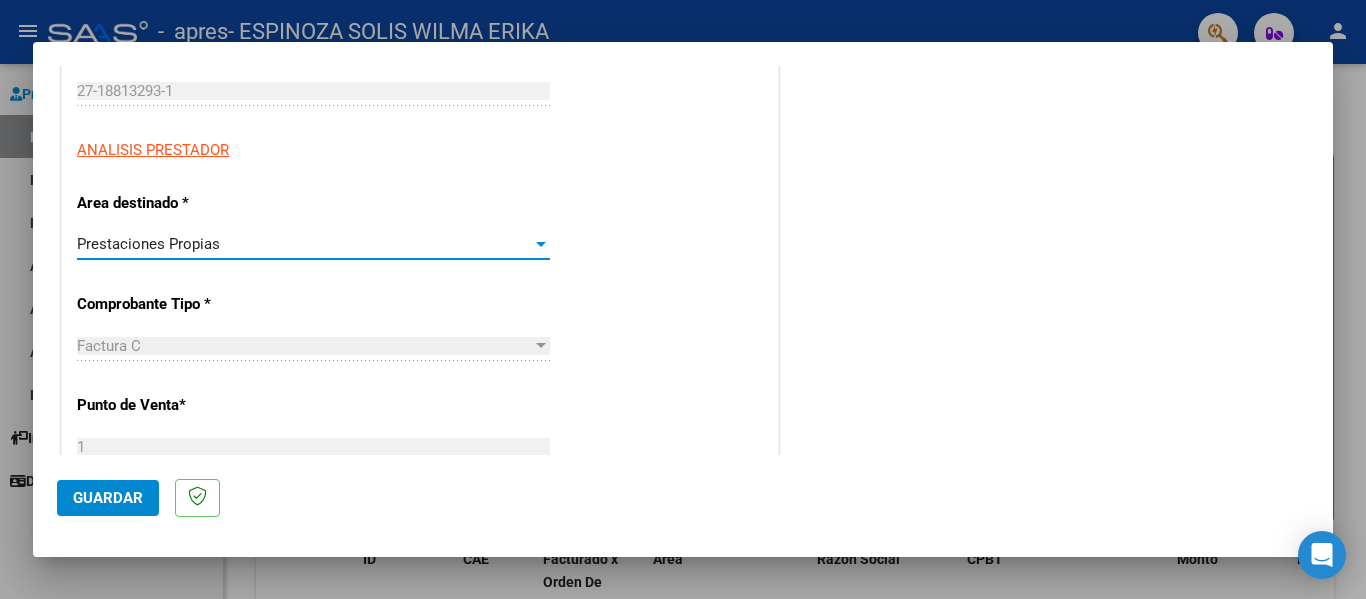 click at bounding box center [541, 244] 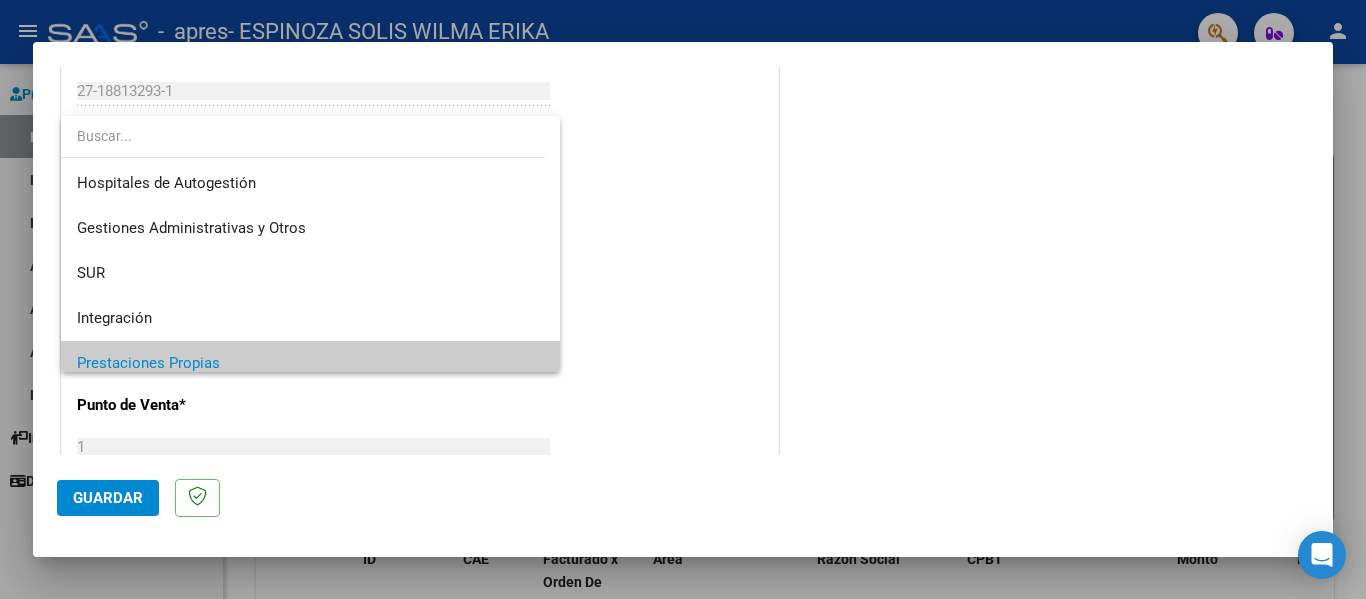 scroll, scrollTop: 120, scrollLeft: 0, axis: vertical 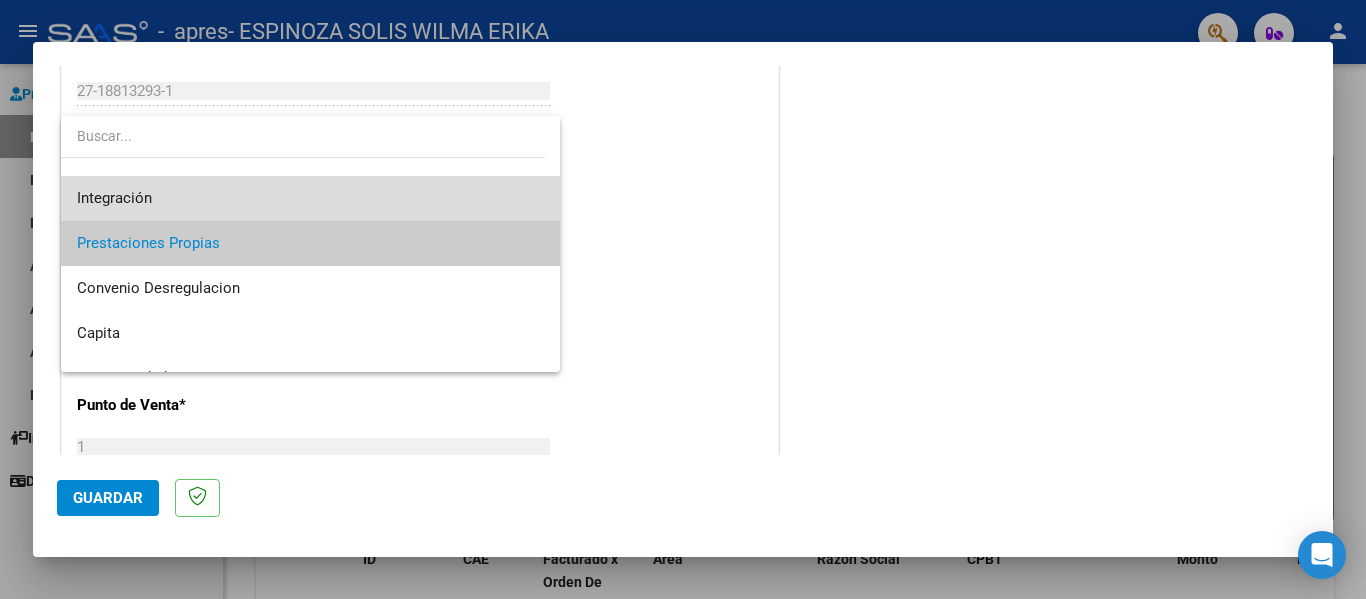click on "Integración" at bounding box center (310, 198) 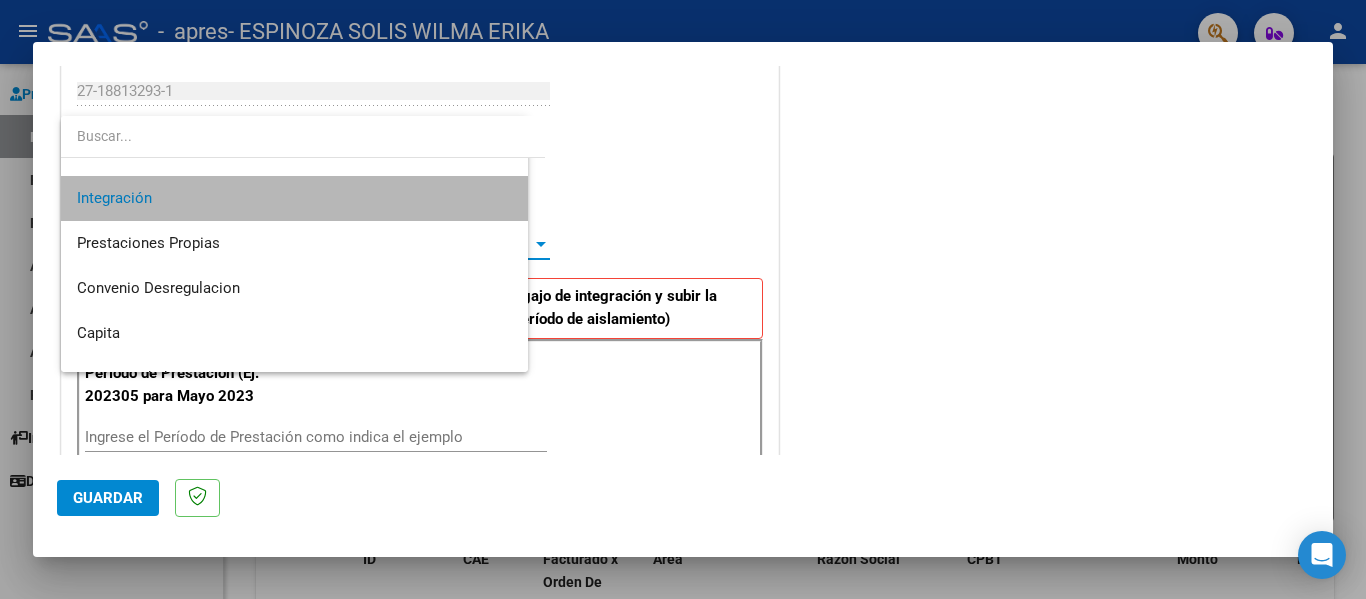 scroll, scrollTop: 135, scrollLeft: 0, axis: vertical 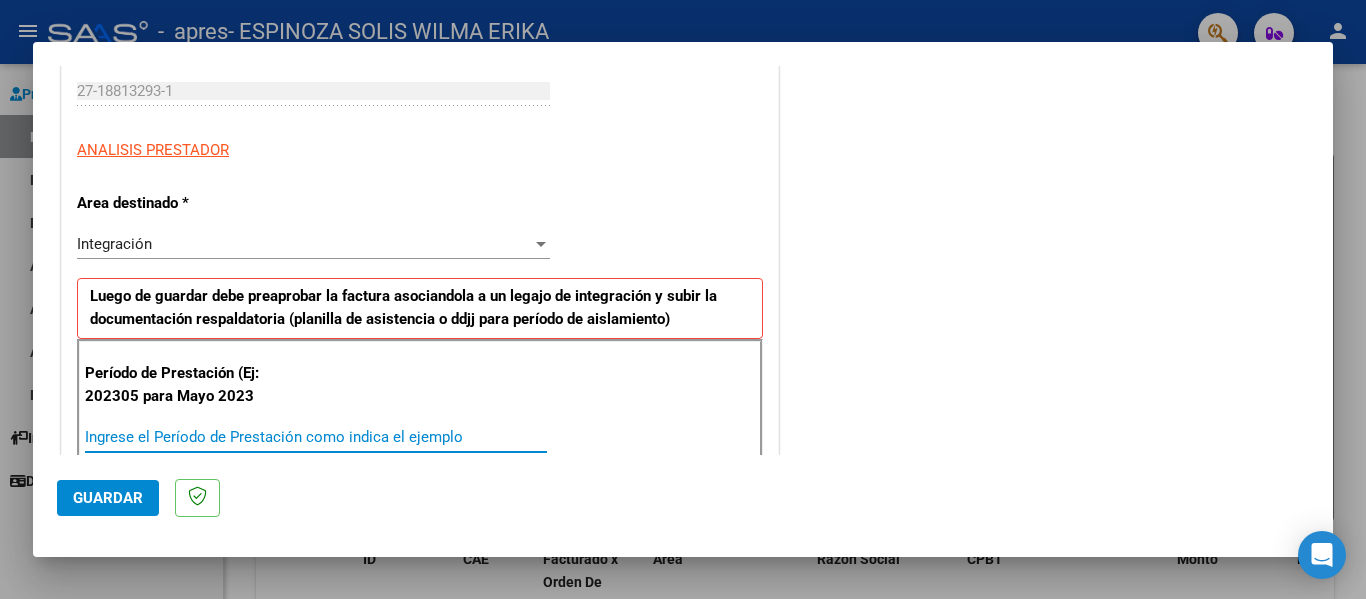 click on "Ingrese el Período de Prestación como indica el ejemplo" at bounding box center (316, 437) 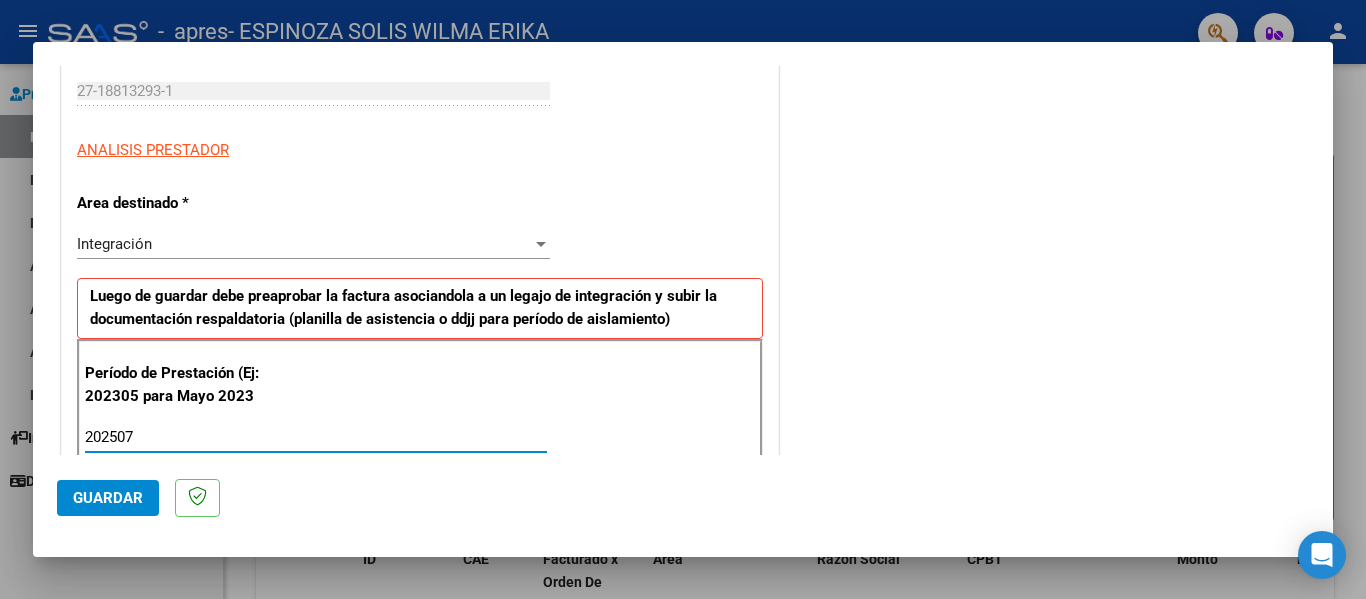 type on "202507" 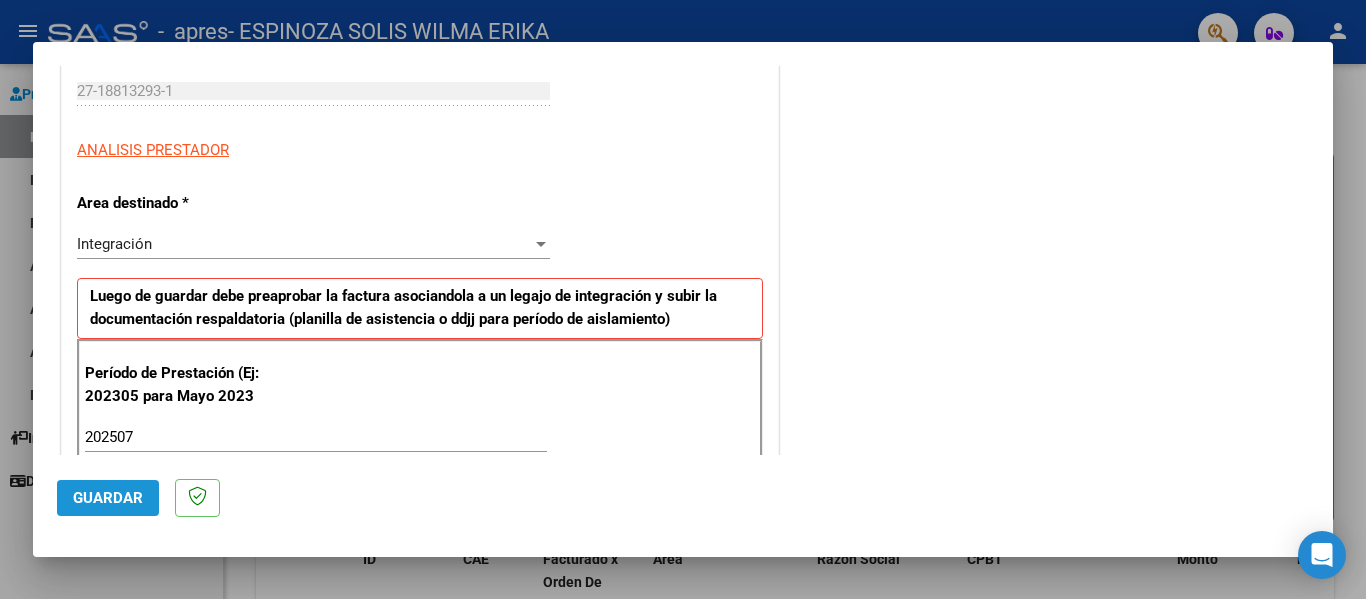 click on "Guardar" 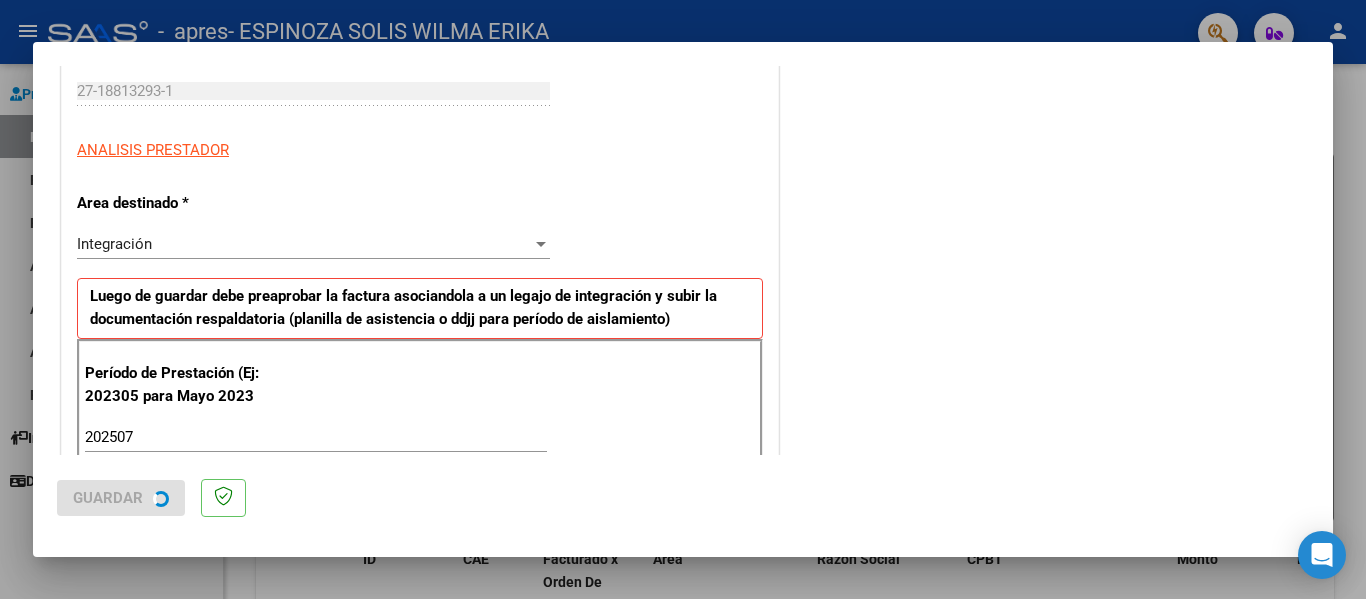 scroll, scrollTop: 0, scrollLeft: 0, axis: both 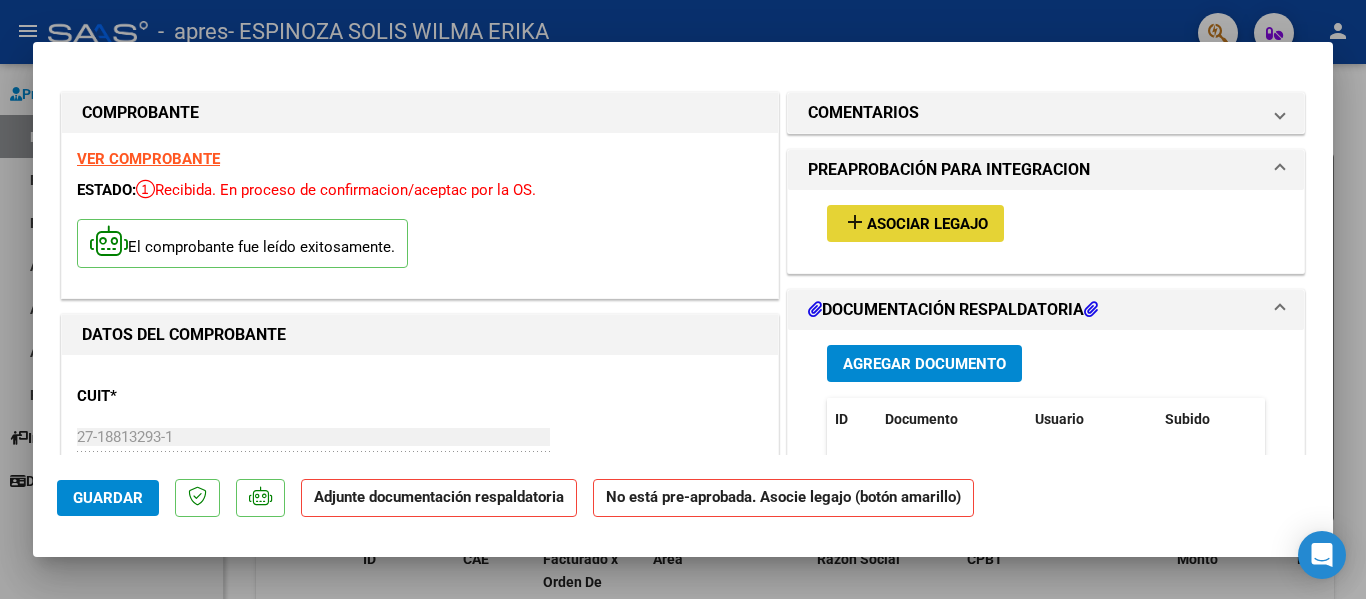 click on "add" at bounding box center [855, 222] 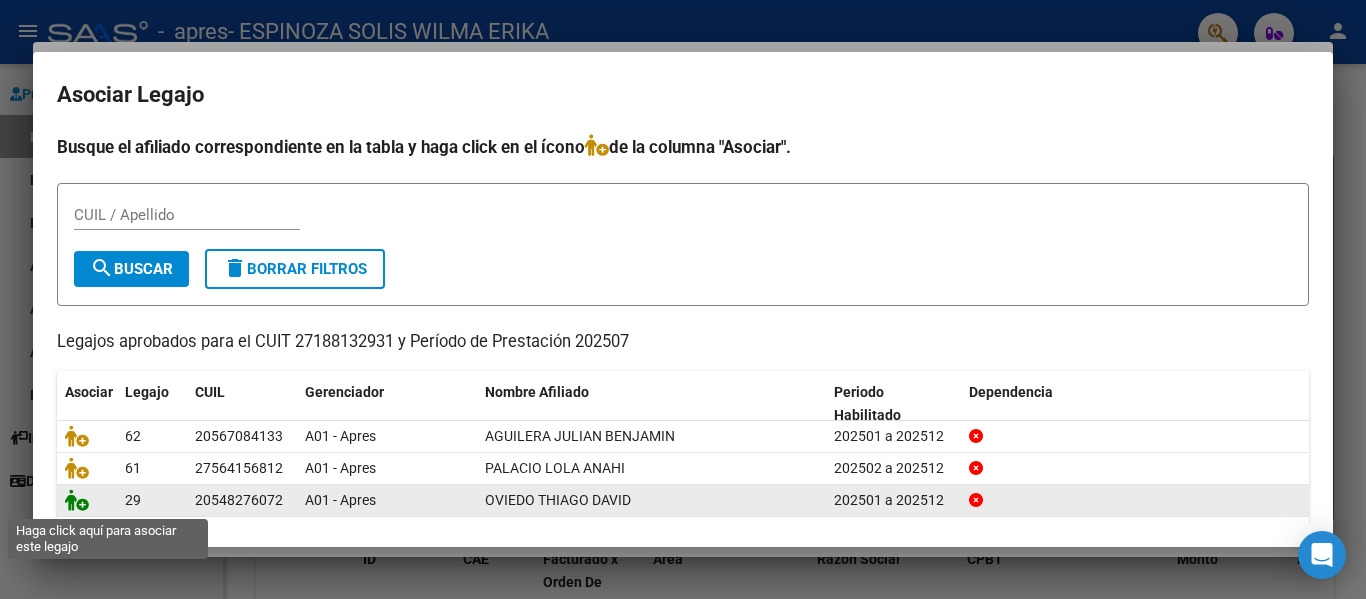 click 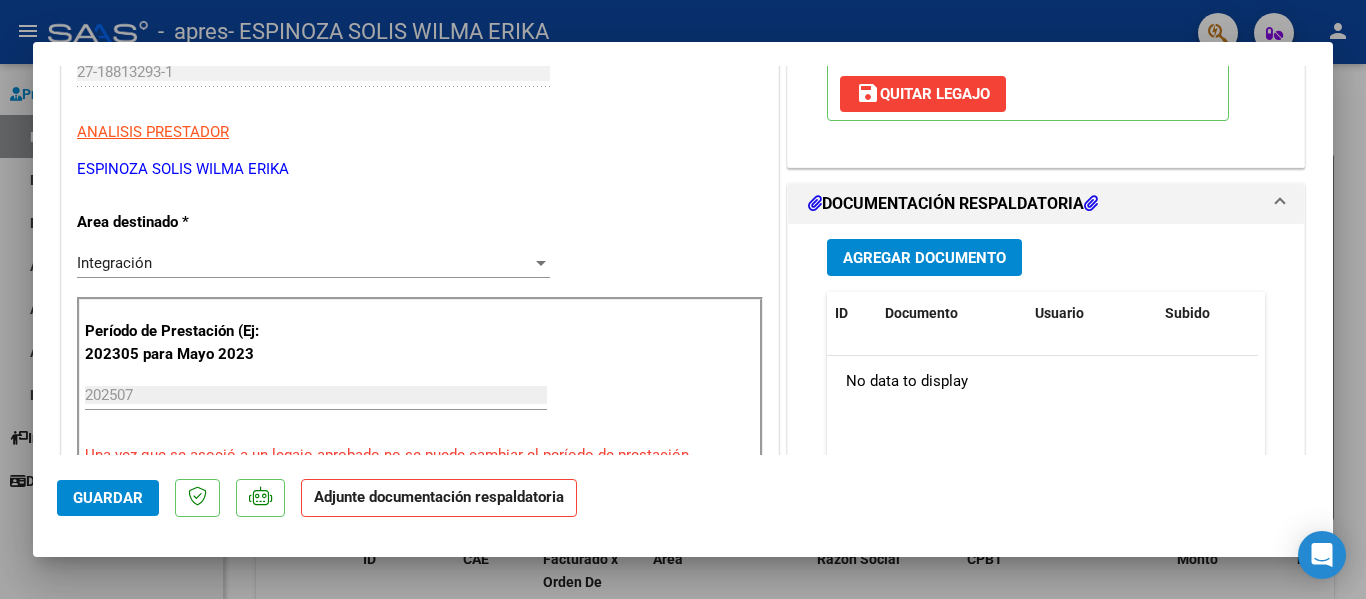 scroll, scrollTop: 365, scrollLeft: 0, axis: vertical 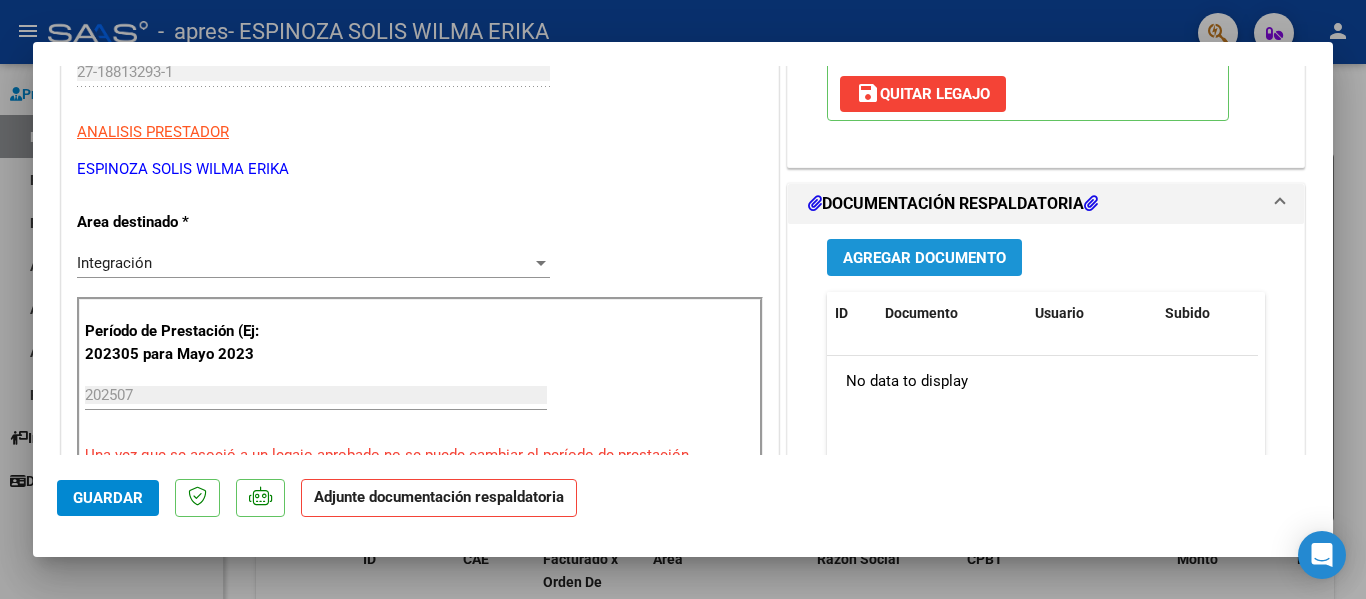 click on "Agregar Documento" at bounding box center [924, 258] 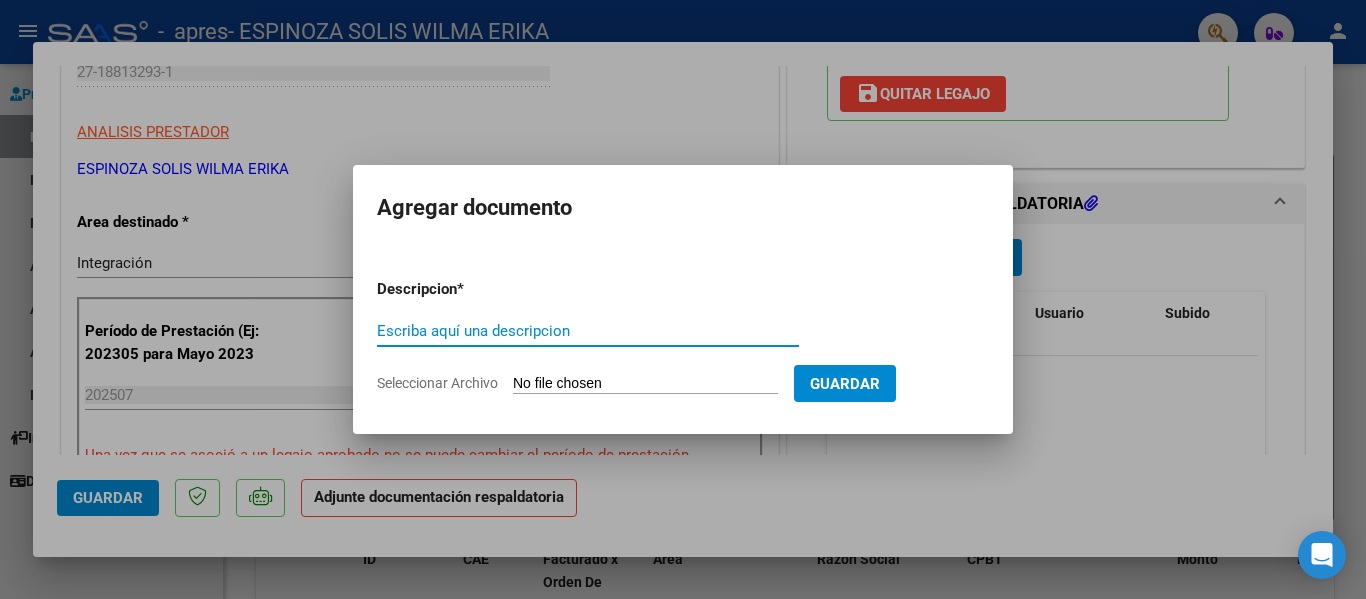 click on "Escriba aquí una descripcion" at bounding box center (588, 331) 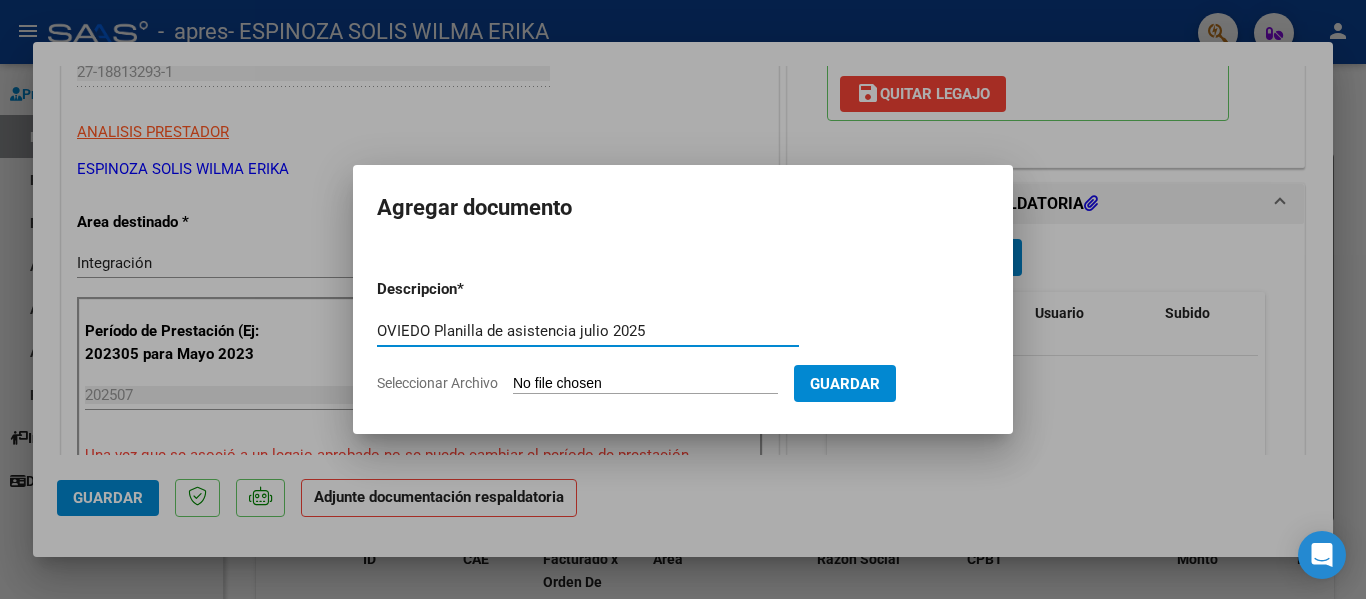 type on "OVIEDO Planilla de asistencia julio 2025" 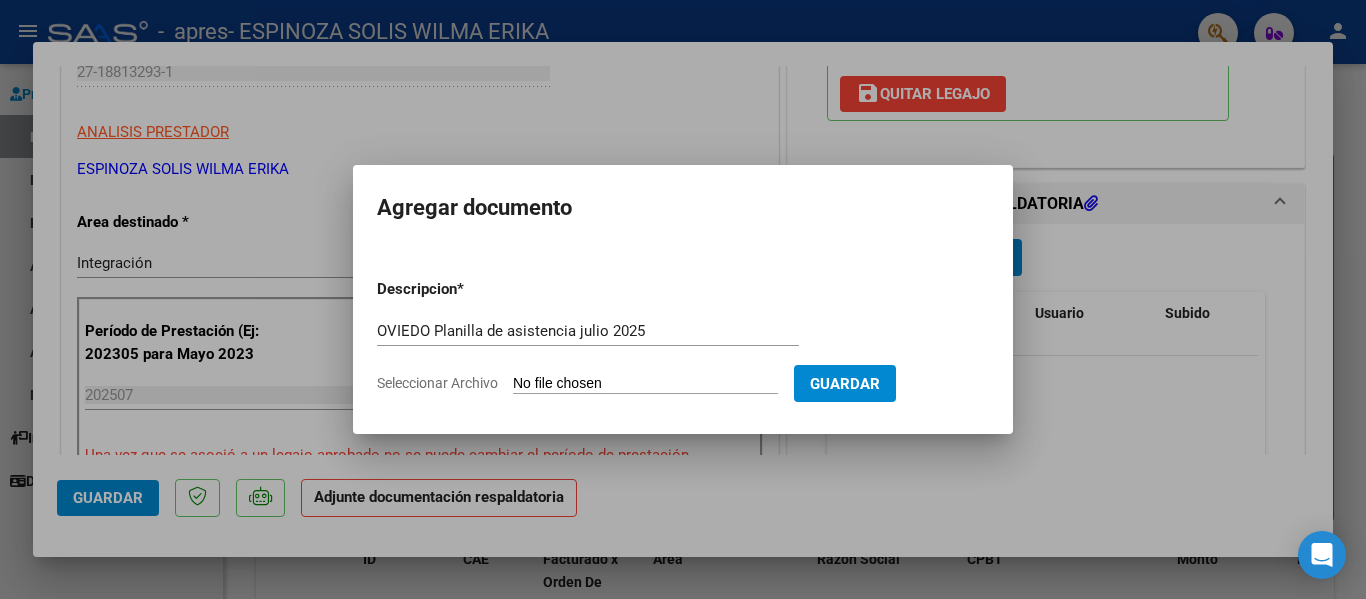 click on "Seleccionar Archivo" at bounding box center [645, 384] 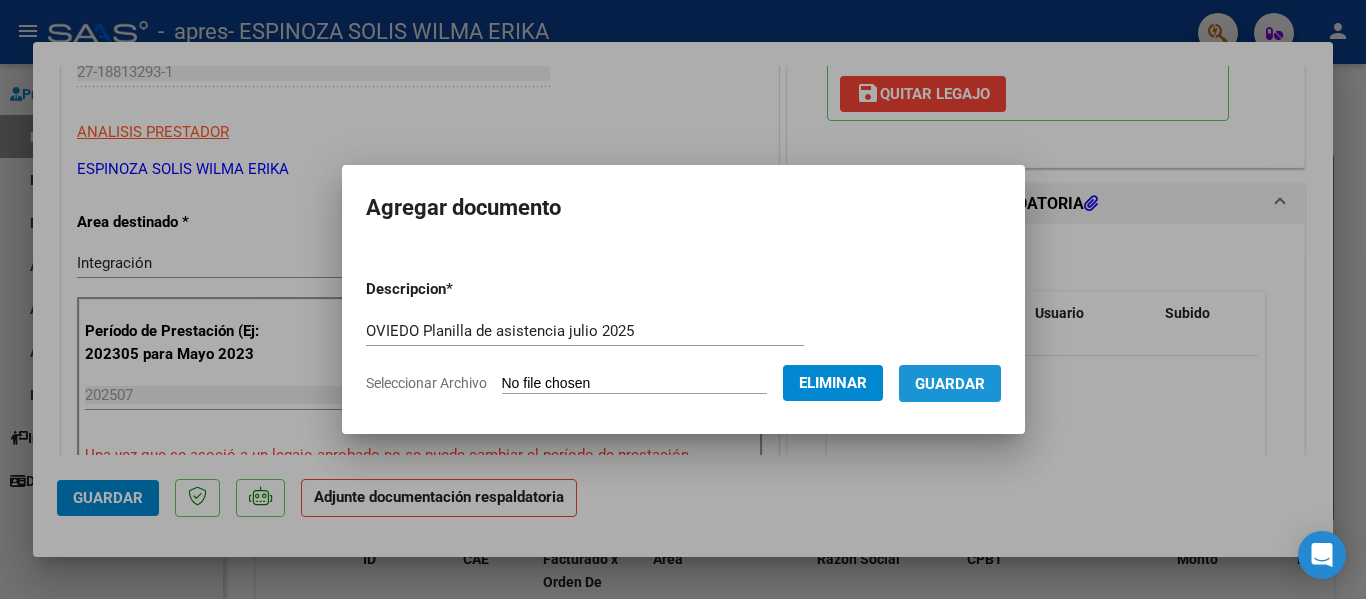 click on "Guardar" at bounding box center (950, 384) 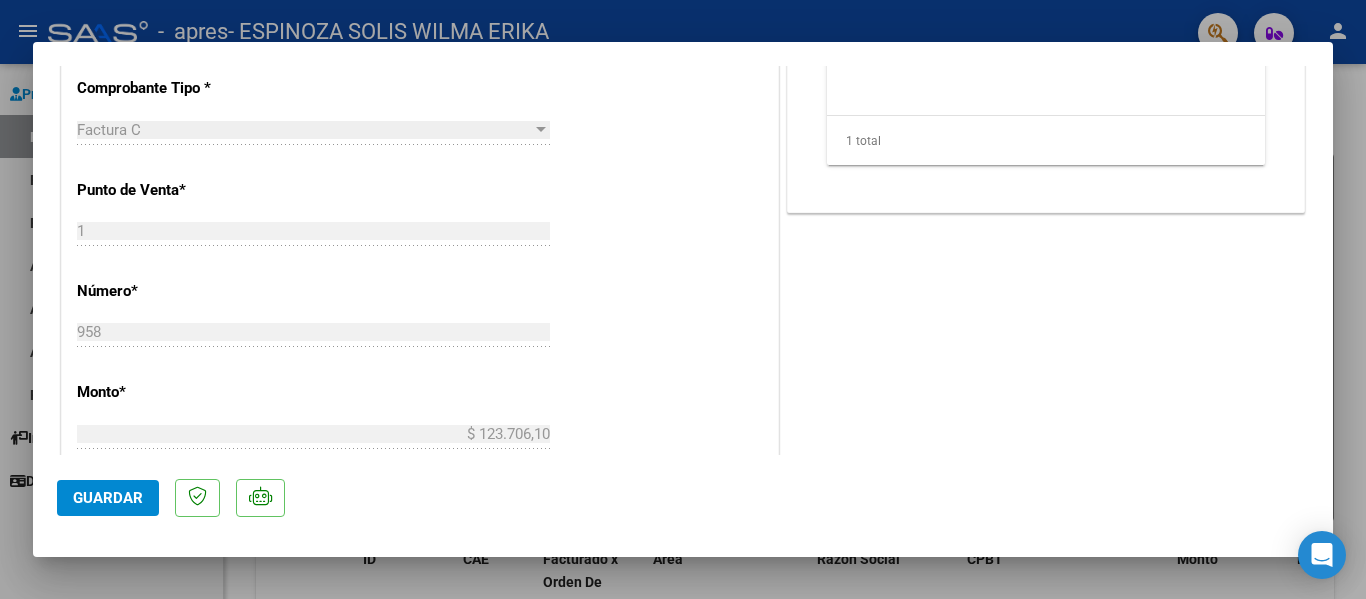 scroll, scrollTop: 802, scrollLeft: 0, axis: vertical 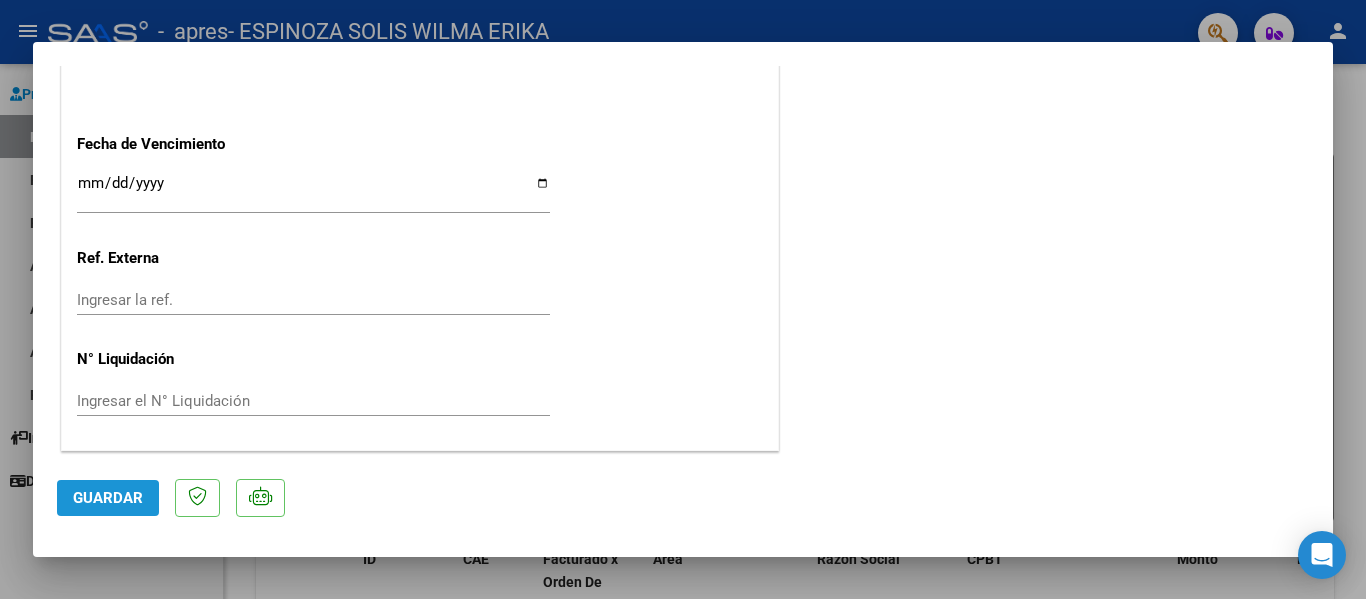 click on "Guardar" 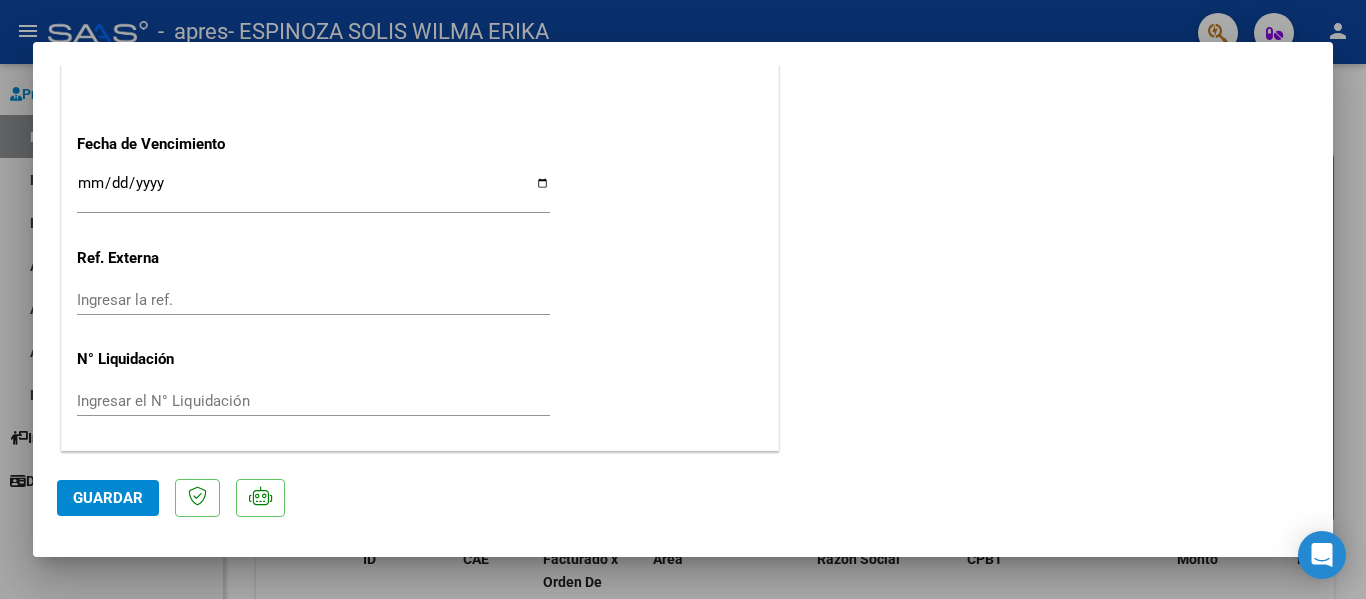 click at bounding box center [683, 299] 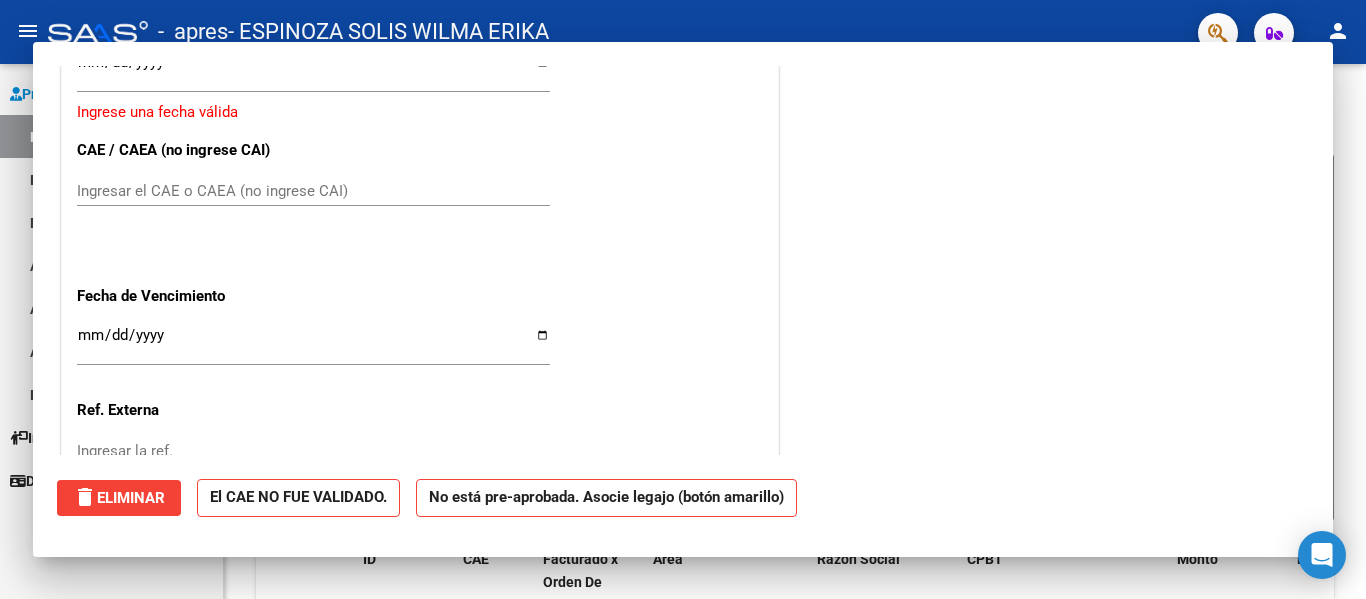 scroll, scrollTop: 0, scrollLeft: 0, axis: both 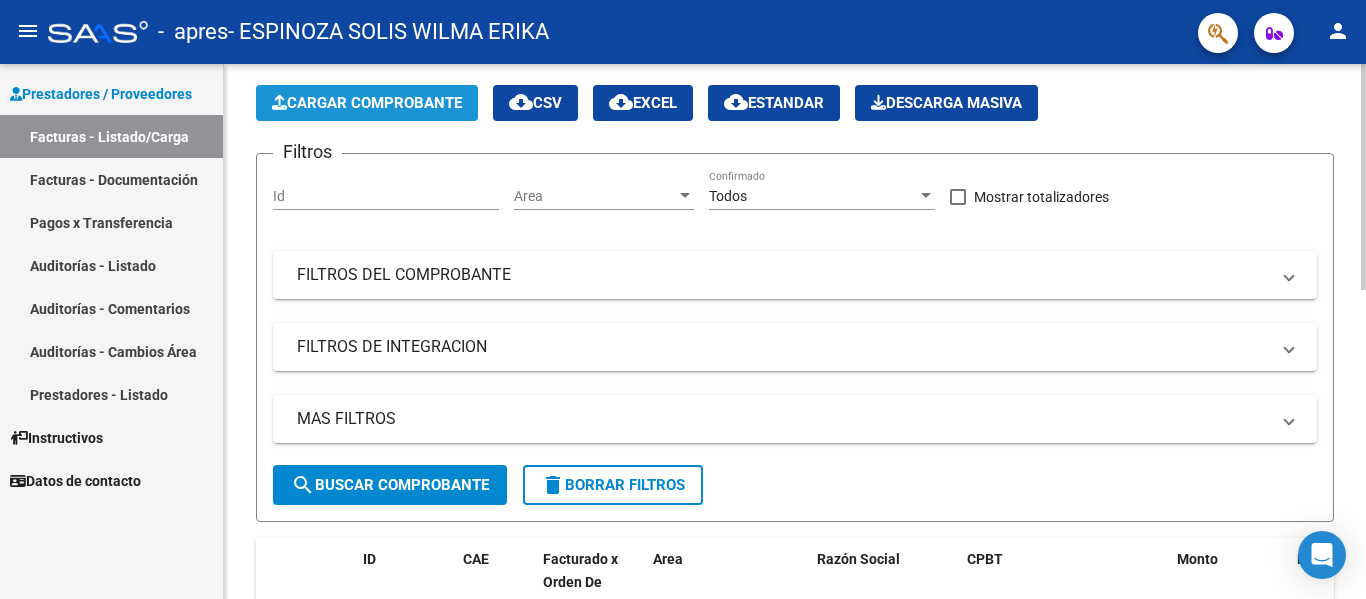 click on "Cargar Comprobante" 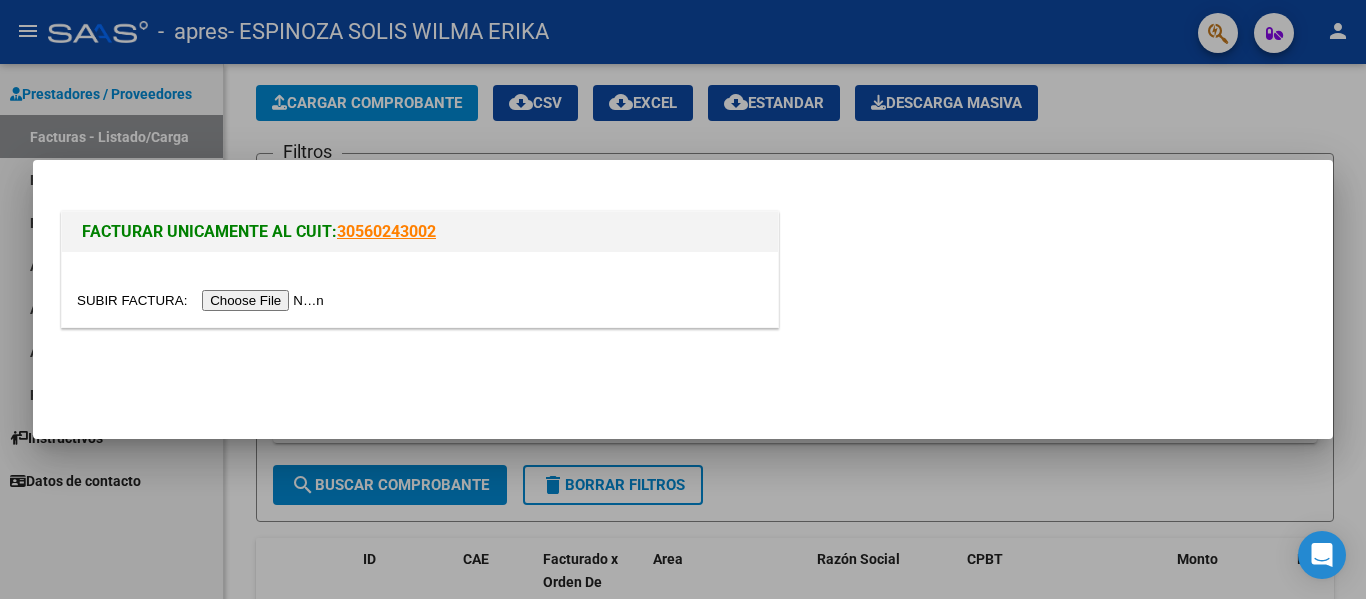 click at bounding box center [203, 300] 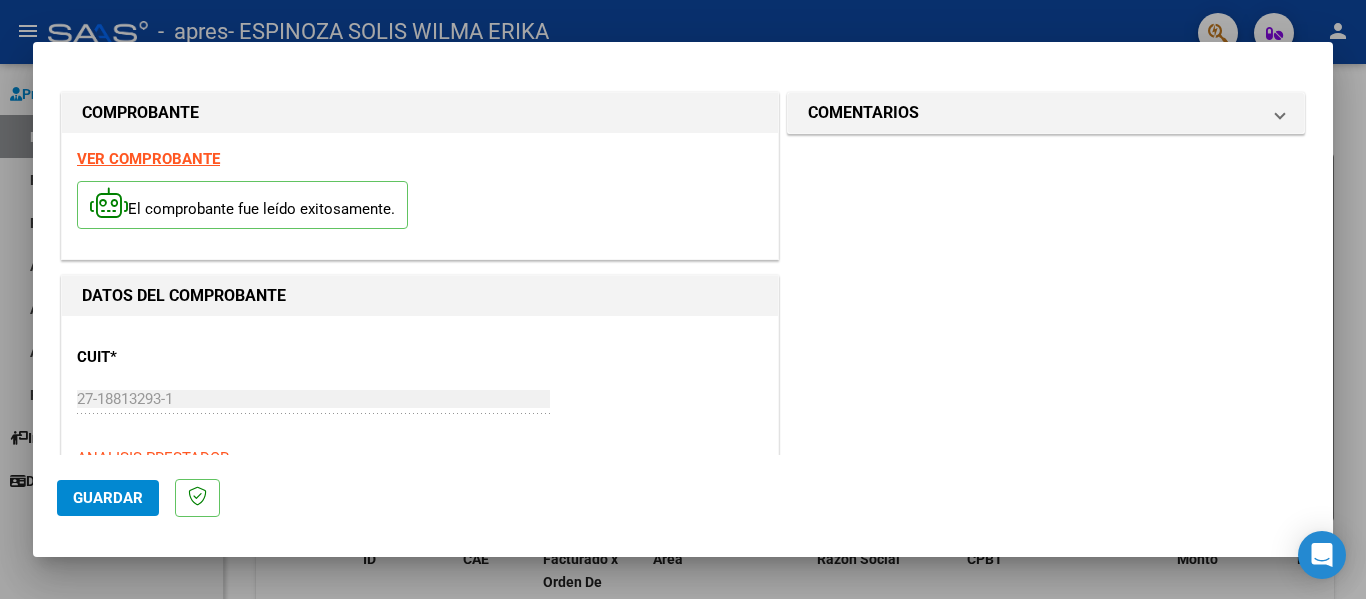 click on "COMENTARIOS Comentarios del Prestador / Gerenciador:" at bounding box center [1046, 938] 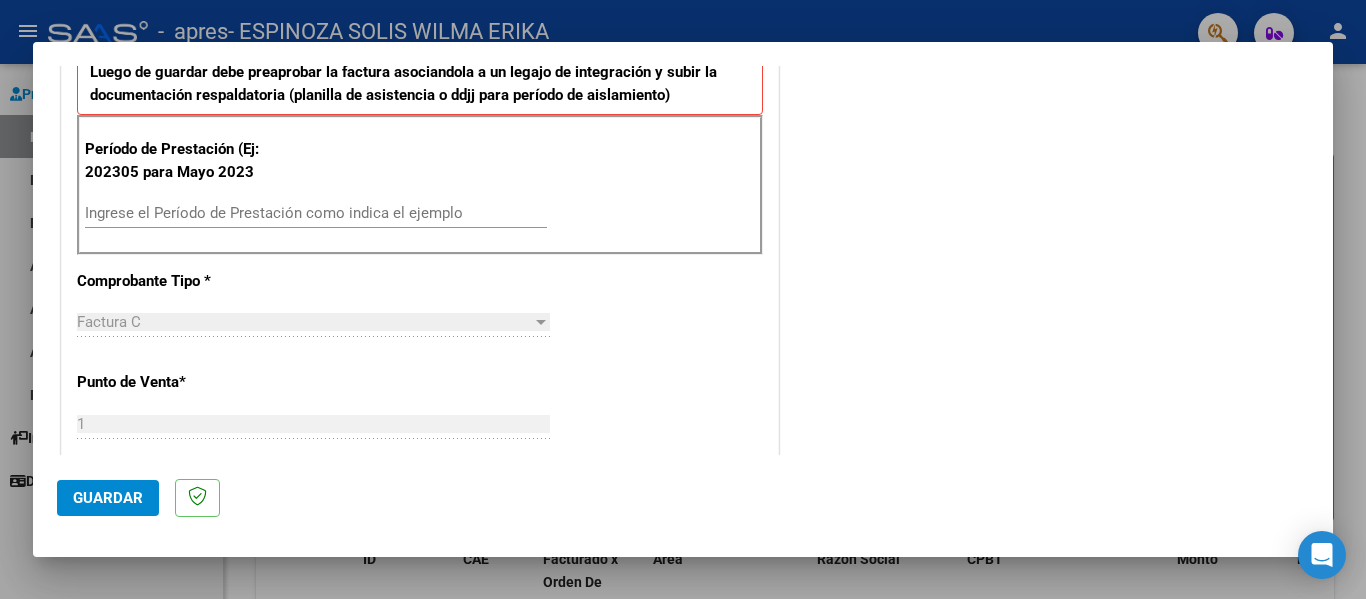 scroll, scrollTop: 542, scrollLeft: 0, axis: vertical 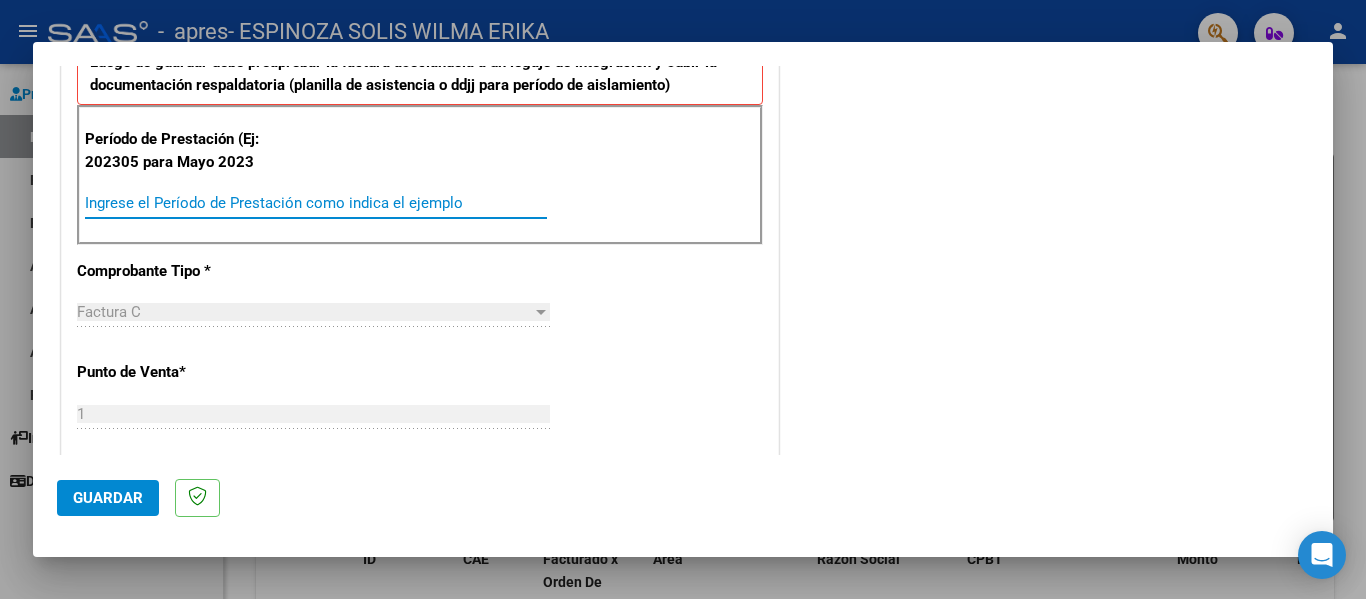 click on "Ingrese el Período de Prestación como indica el ejemplo" at bounding box center [316, 203] 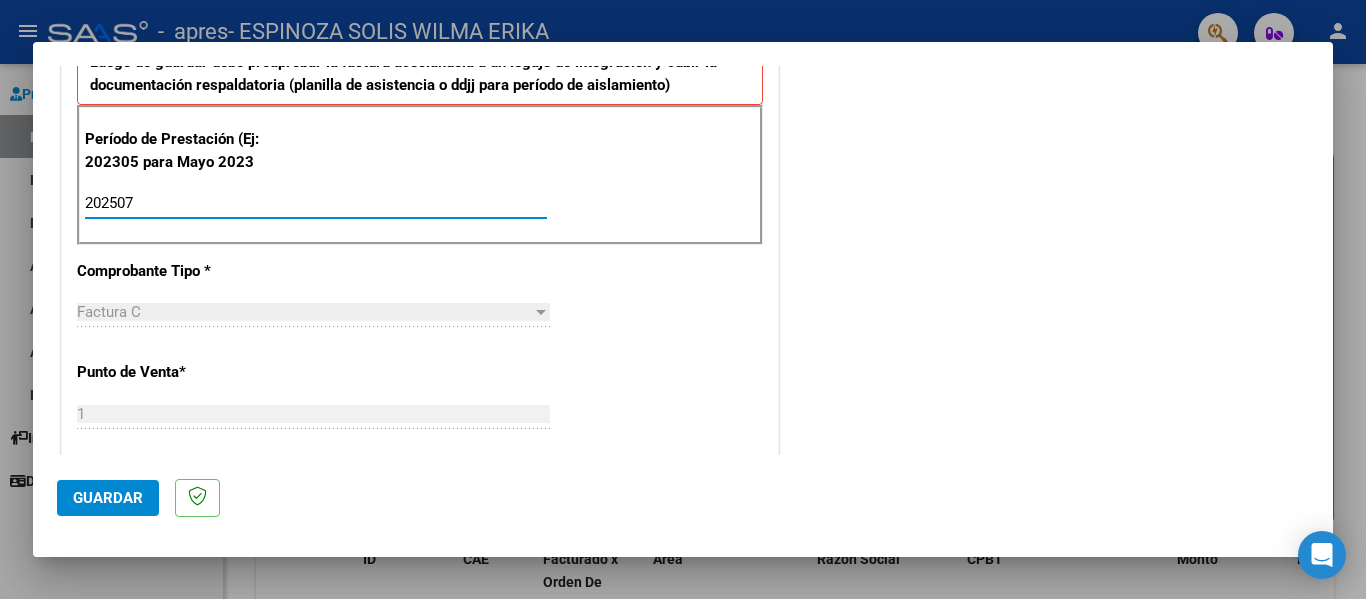type on "202507" 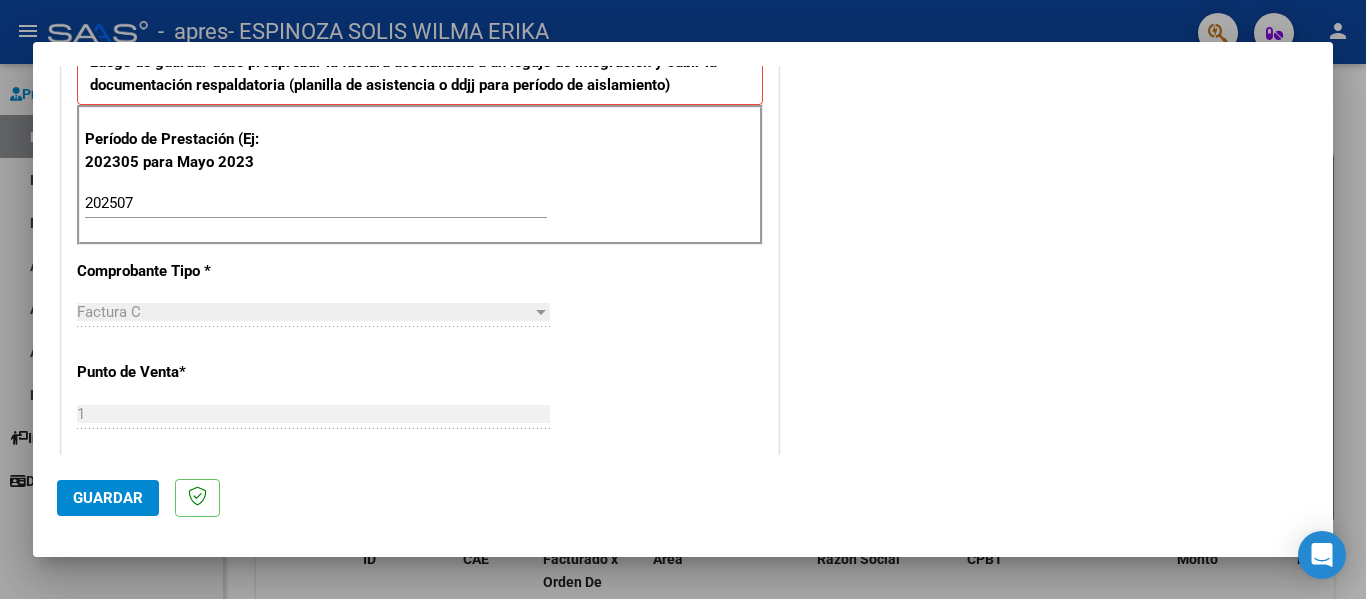 click on "COMENTARIOS Comentarios del Prestador / Gerenciador:" at bounding box center (1046, 396) 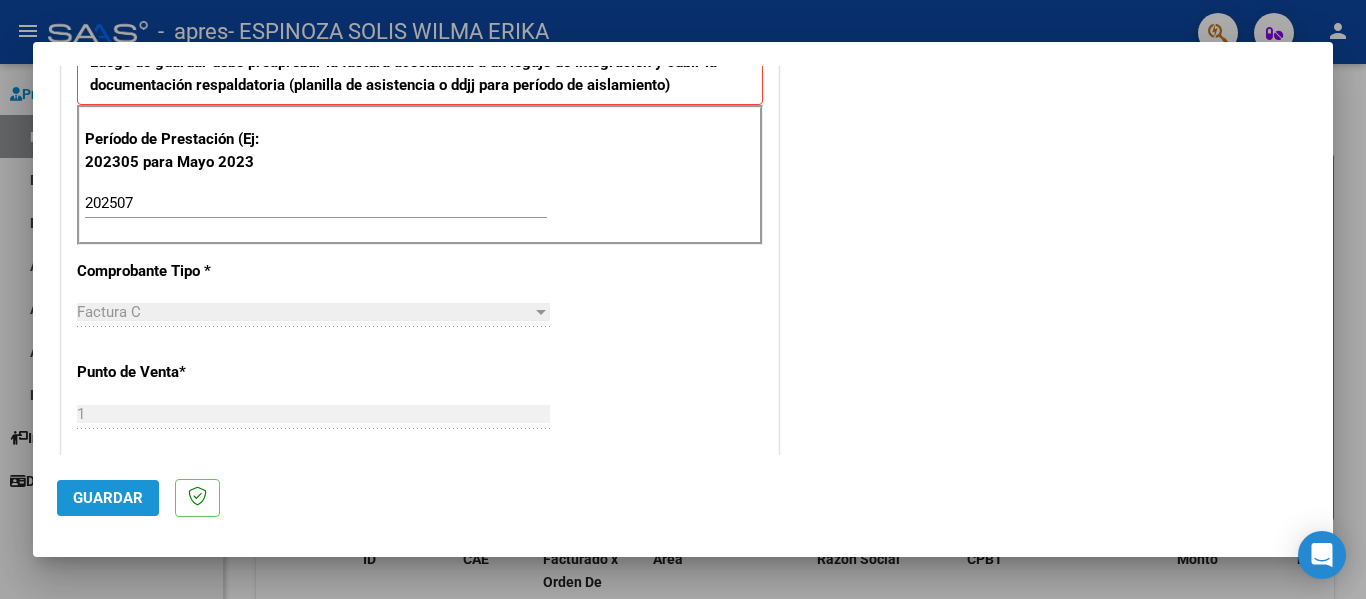click on "Guardar" 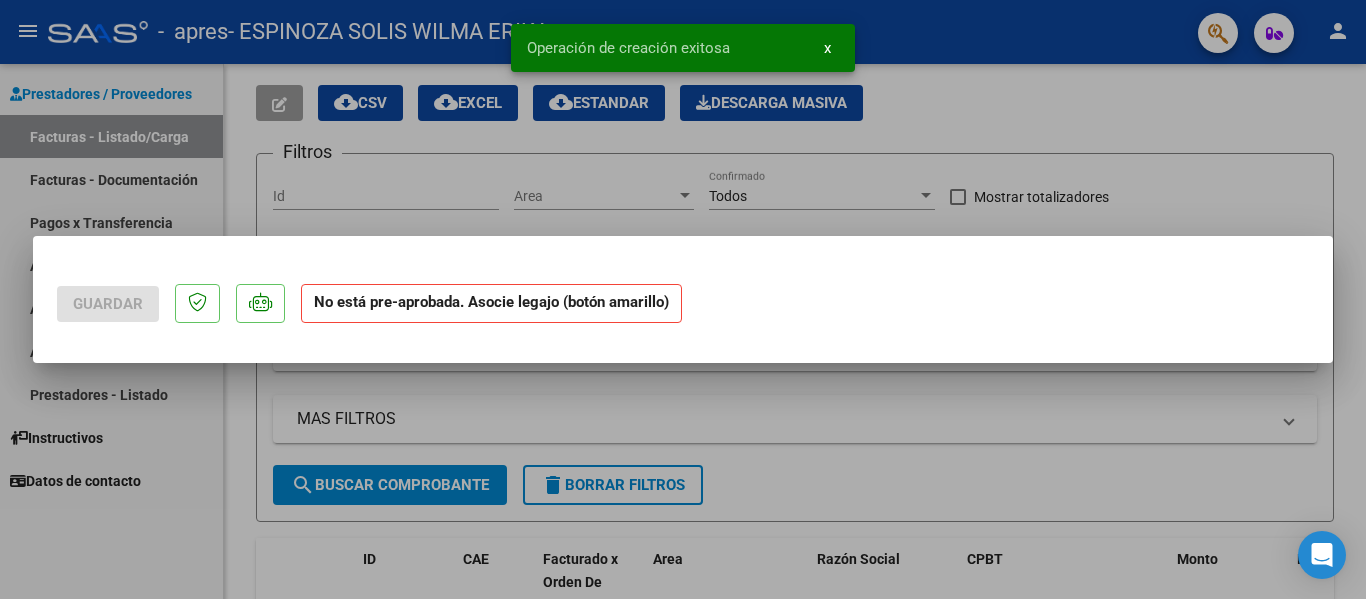 scroll, scrollTop: 0, scrollLeft: 0, axis: both 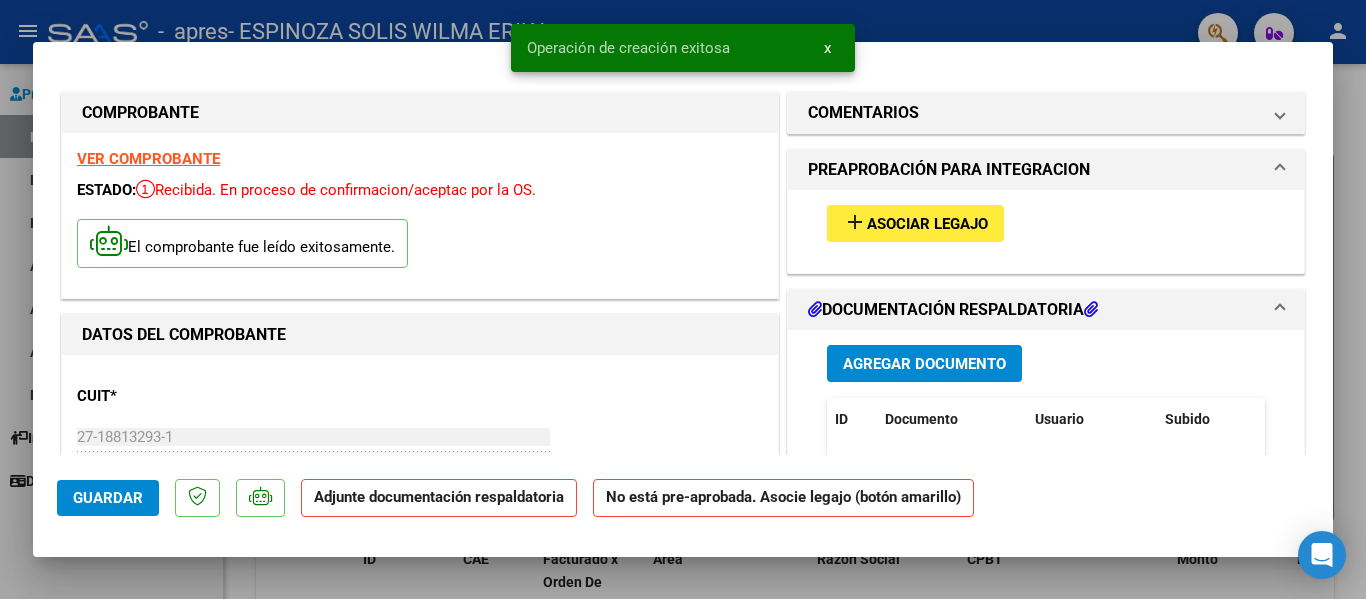click on "Asociar Legajo" at bounding box center [927, 224] 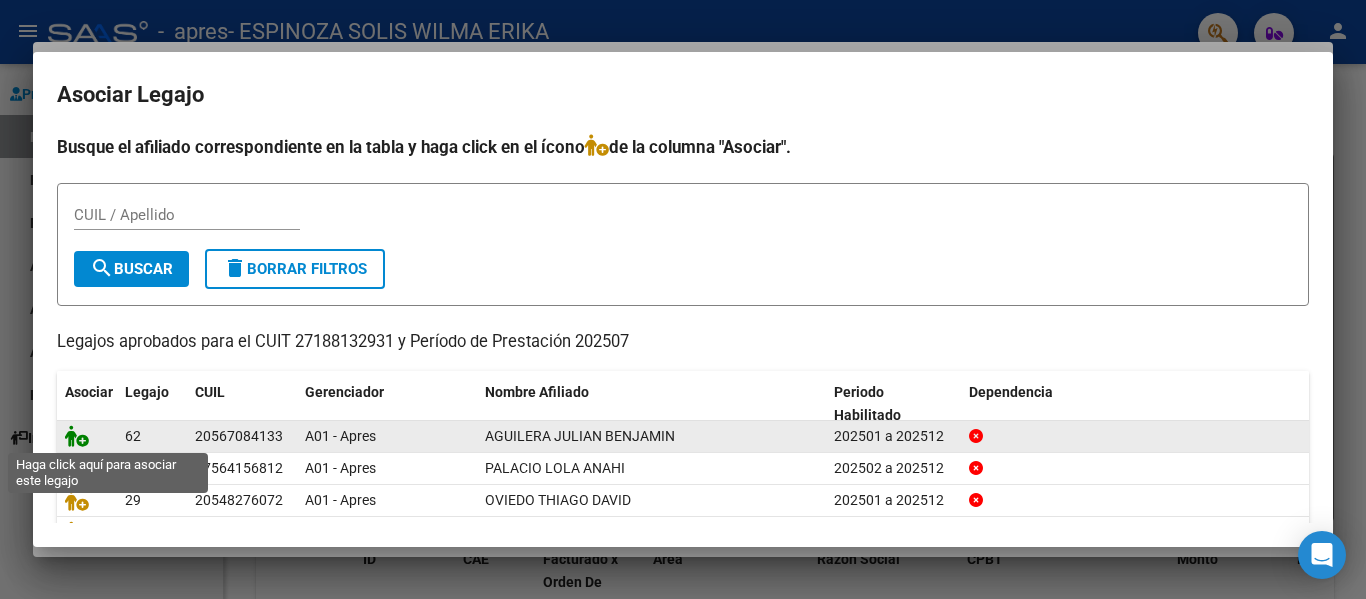 click 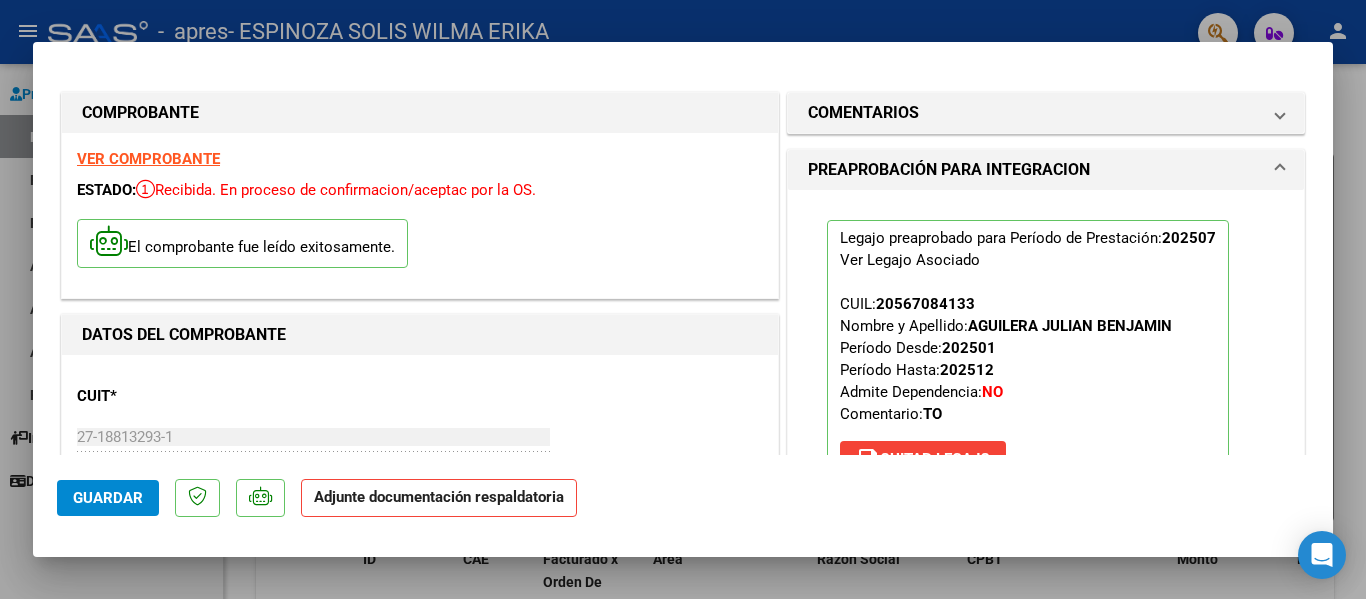 click on "Legajo preaprobado para Período de Prestación:  202507 Ver Legajo Asociado  CUIL:  20567084133  Nombre y Apellido:  AGUILERA JULIAN BENJAMIN  Período Desde:  202501  Período Hasta:  202512  Admite Dependencia:   NO  Comentario:  TO save  Quitar Legajo" at bounding box center (1046, 361) 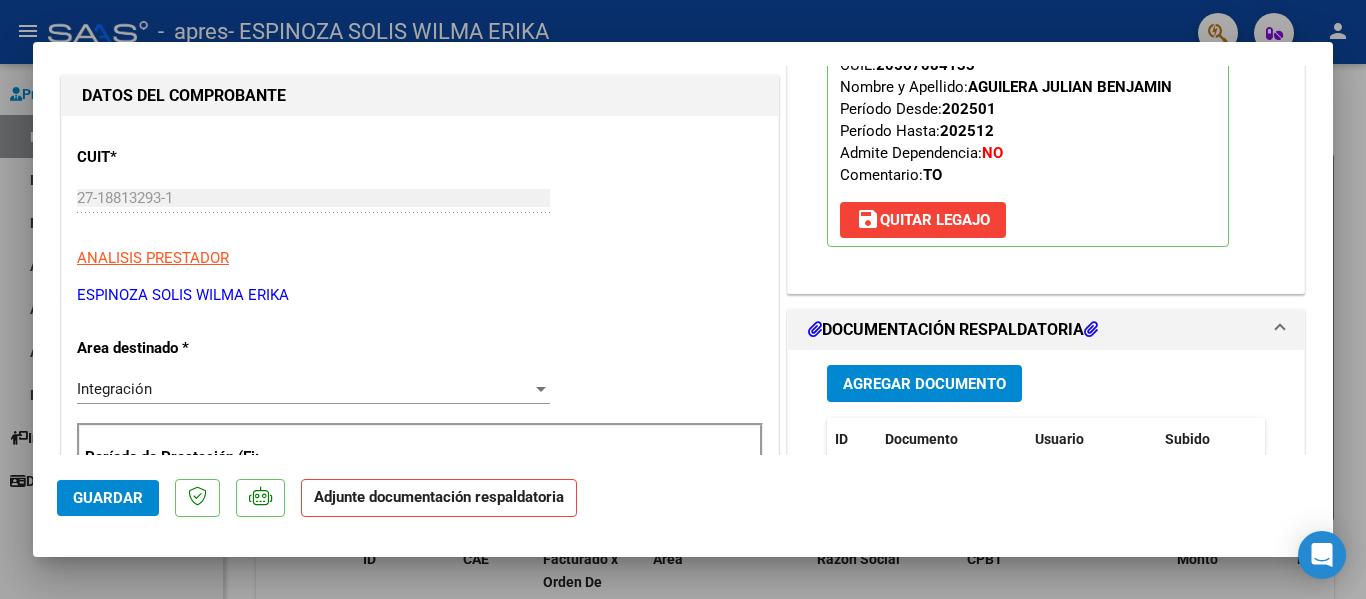 scroll, scrollTop: 254, scrollLeft: 0, axis: vertical 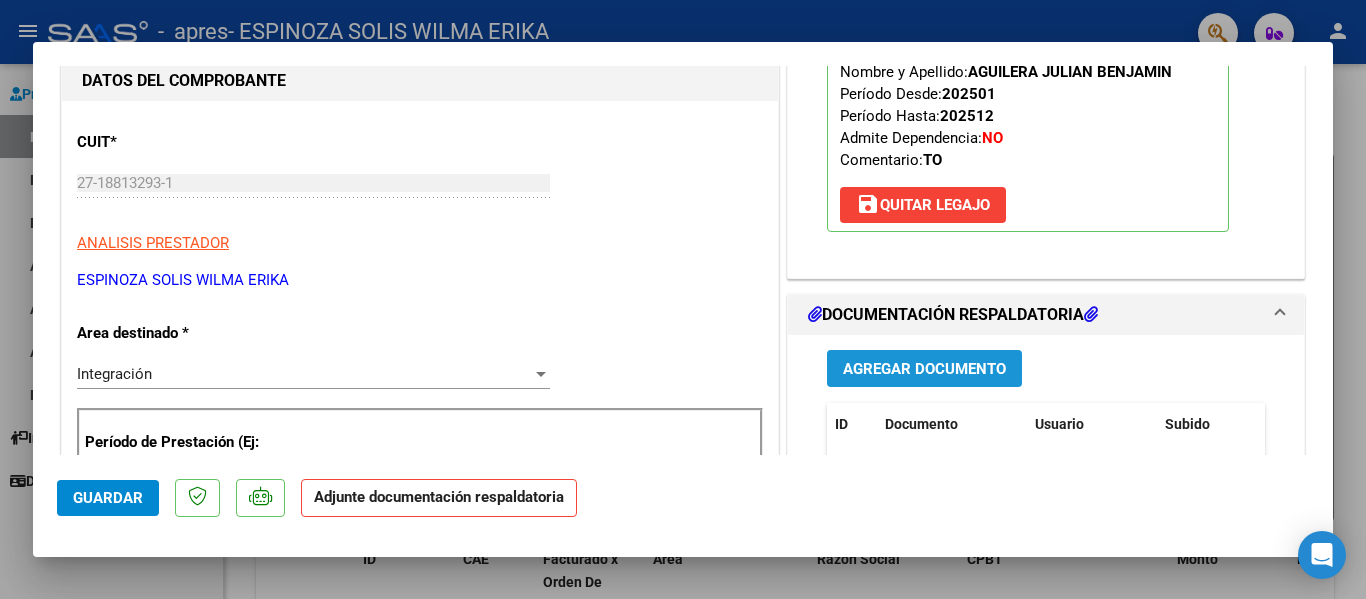 click on "Agregar Documento" at bounding box center (924, 369) 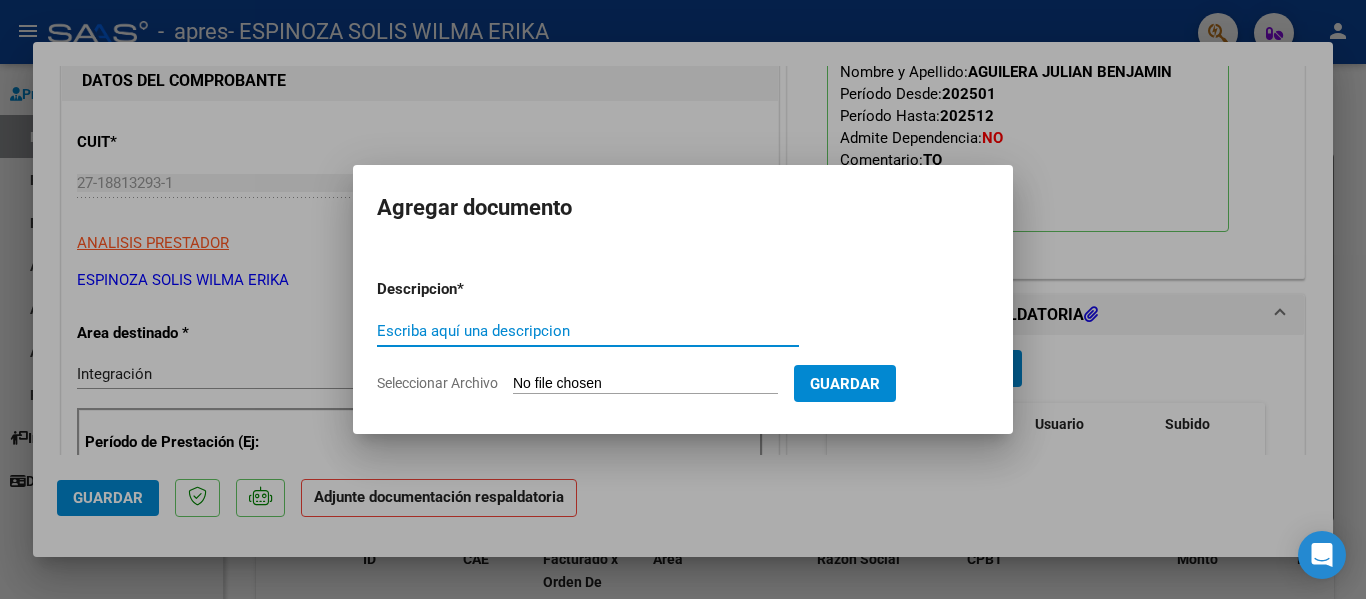 click on "Escriba aquí una descripcion" at bounding box center [588, 331] 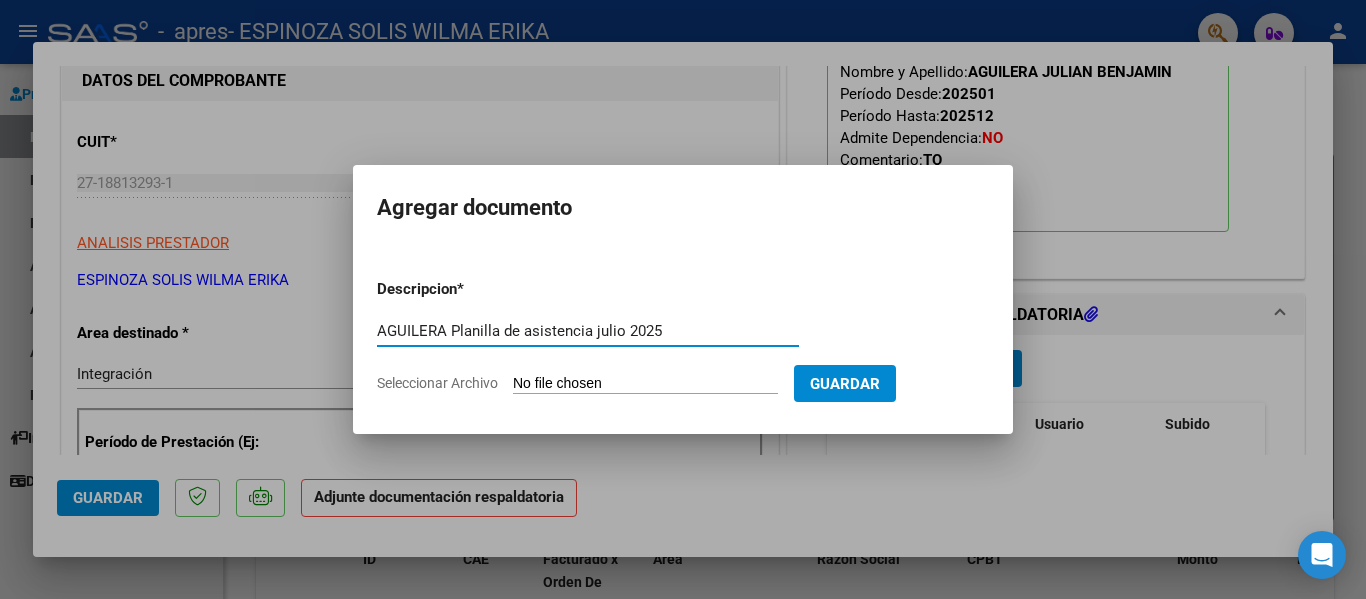 type on "AGUILERA Planilla de asistencia julio 2025" 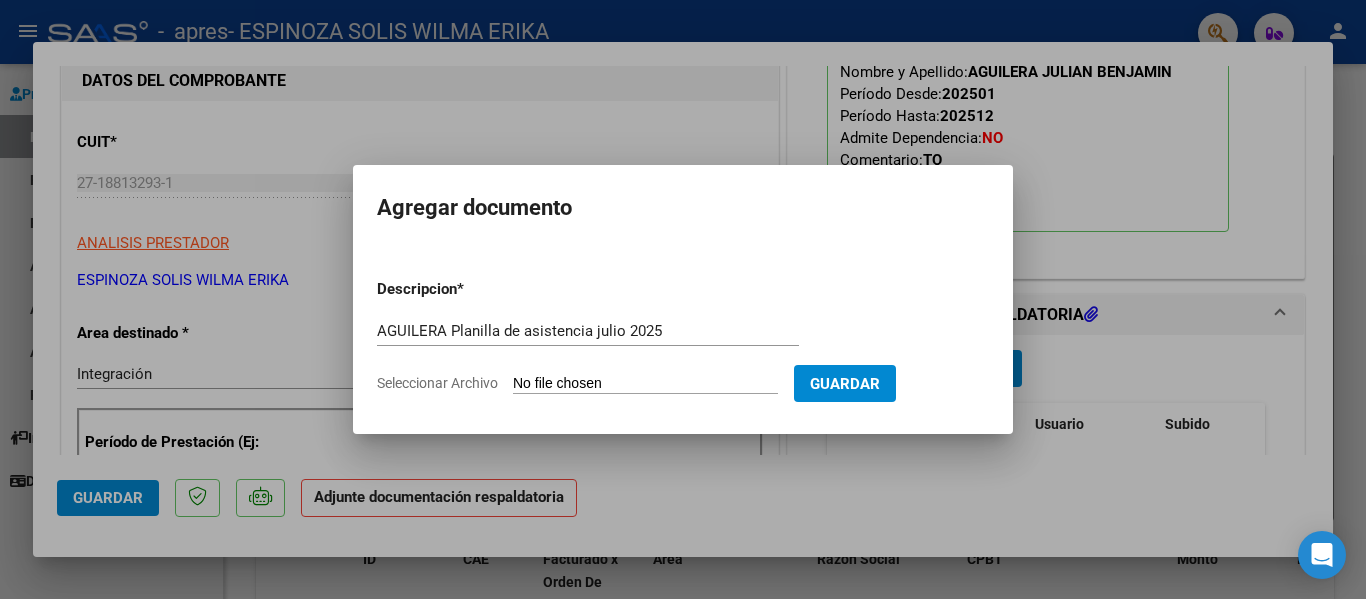 type on "C:\fakepath\AGUILERA Planilla de asistencia JULIO 2025.pdf" 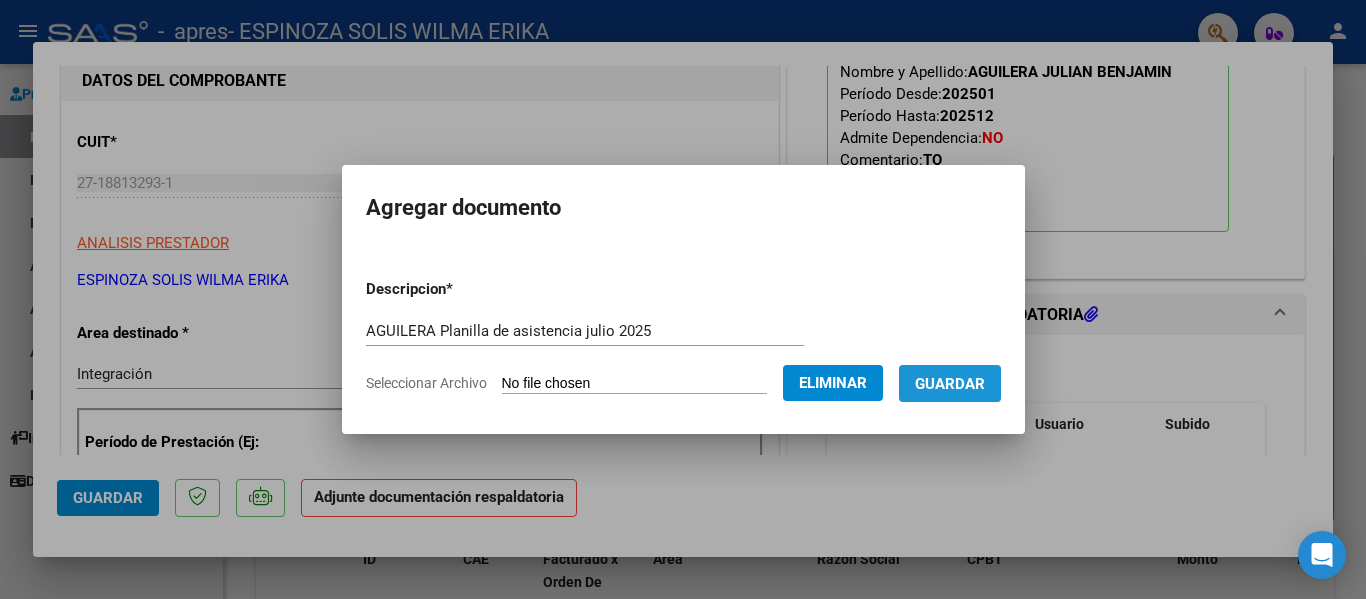 click on "Guardar" at bounding box center [950, 384] 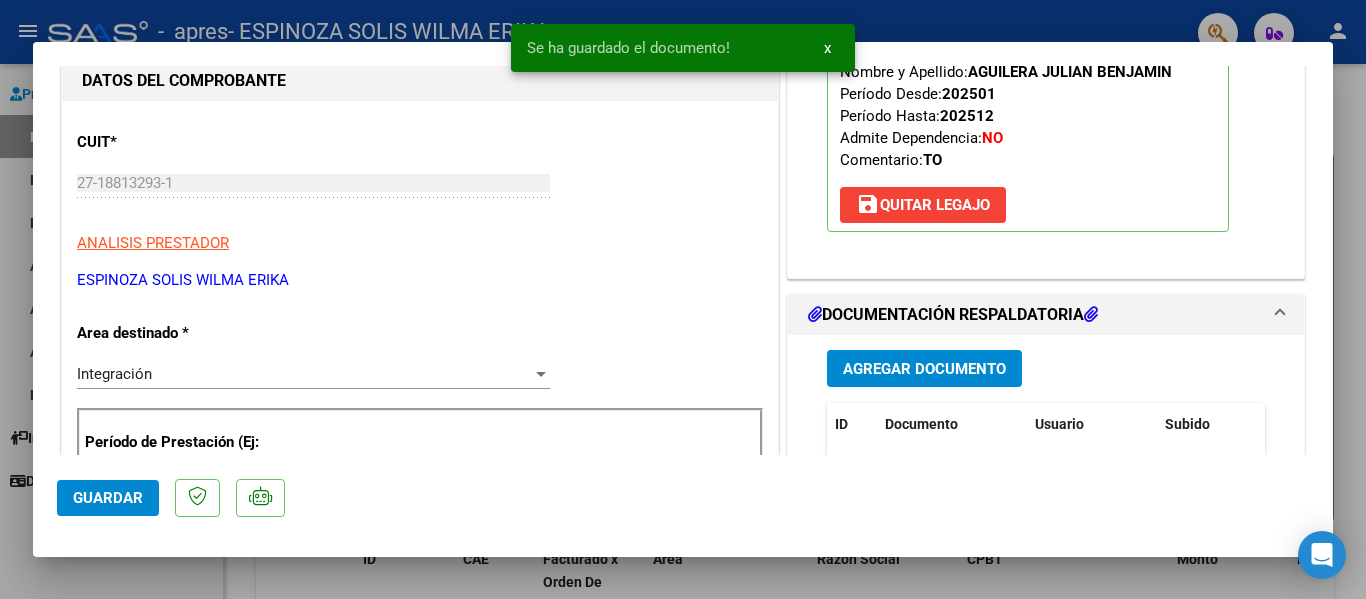 click on "Agregar Documento ID Documento Usuario Subido Acción 5087  Aguilera Planilla De Asistencia Julio 2025   erikaespinozasolis@gmail.com -   Wilma Erika Espinoza Solis   05/08/2025   1 total   1" at bounding box center (1046, 542) 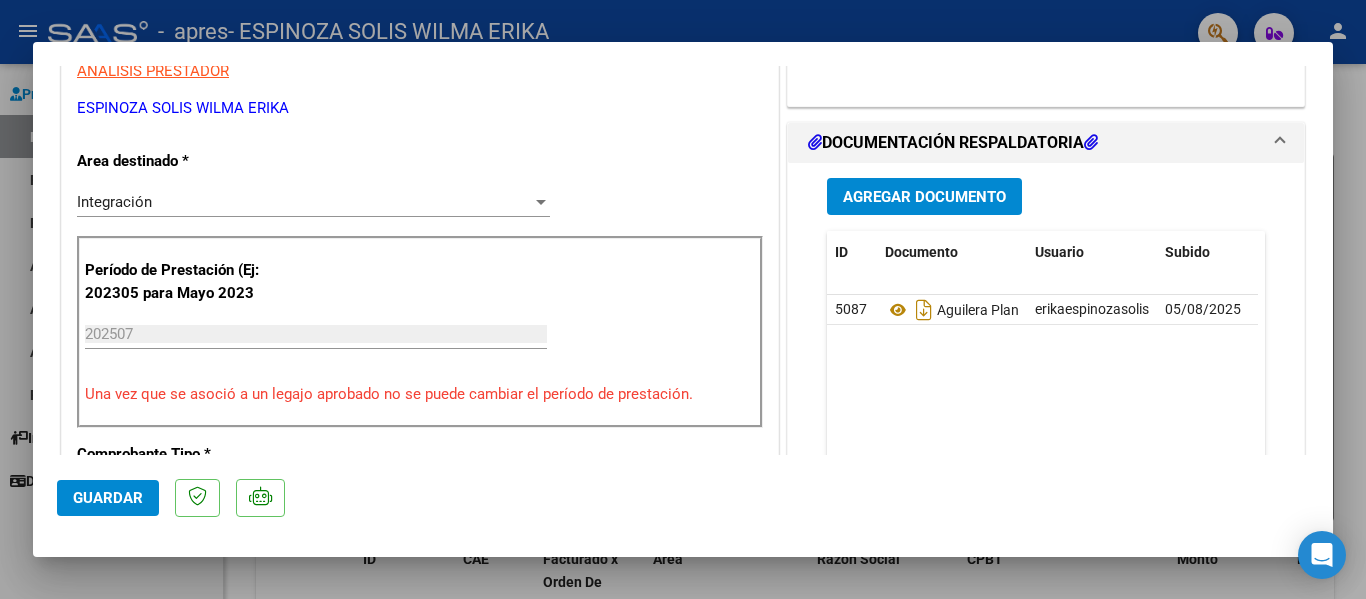 scroll, scrollTop: 442, scrollLeft: 0, axis: vertical 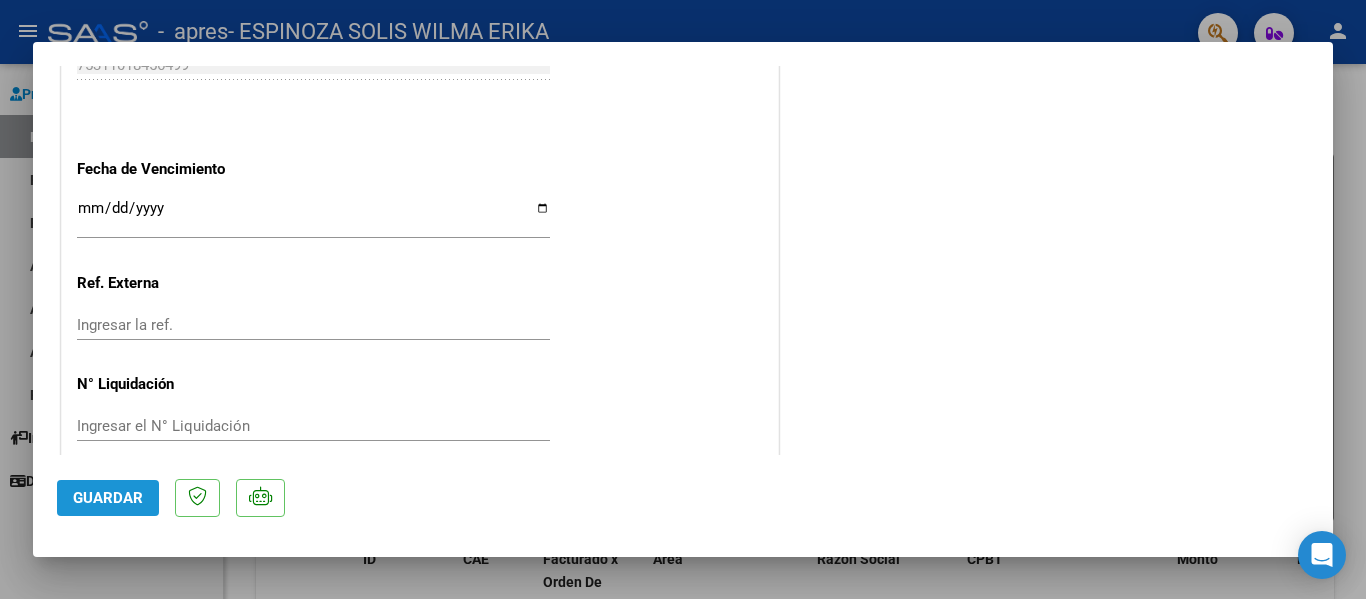 click on "Guardar" 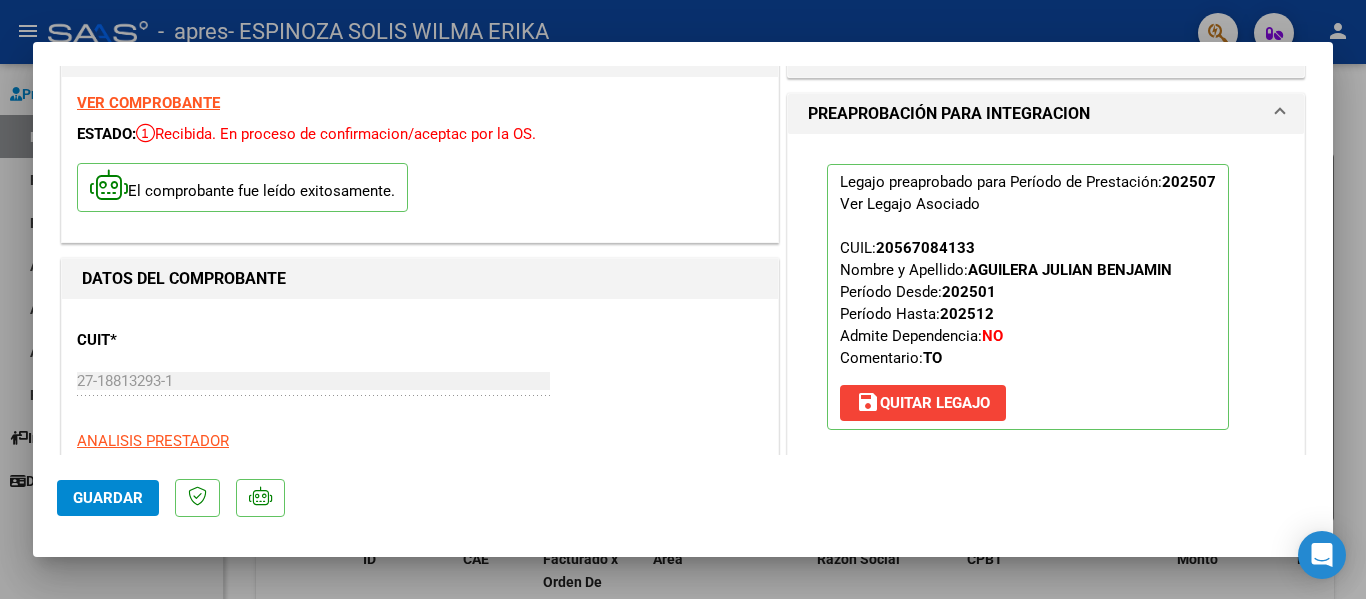 scroll, scrollTop: 0, scrollLeft: 0, axis: both 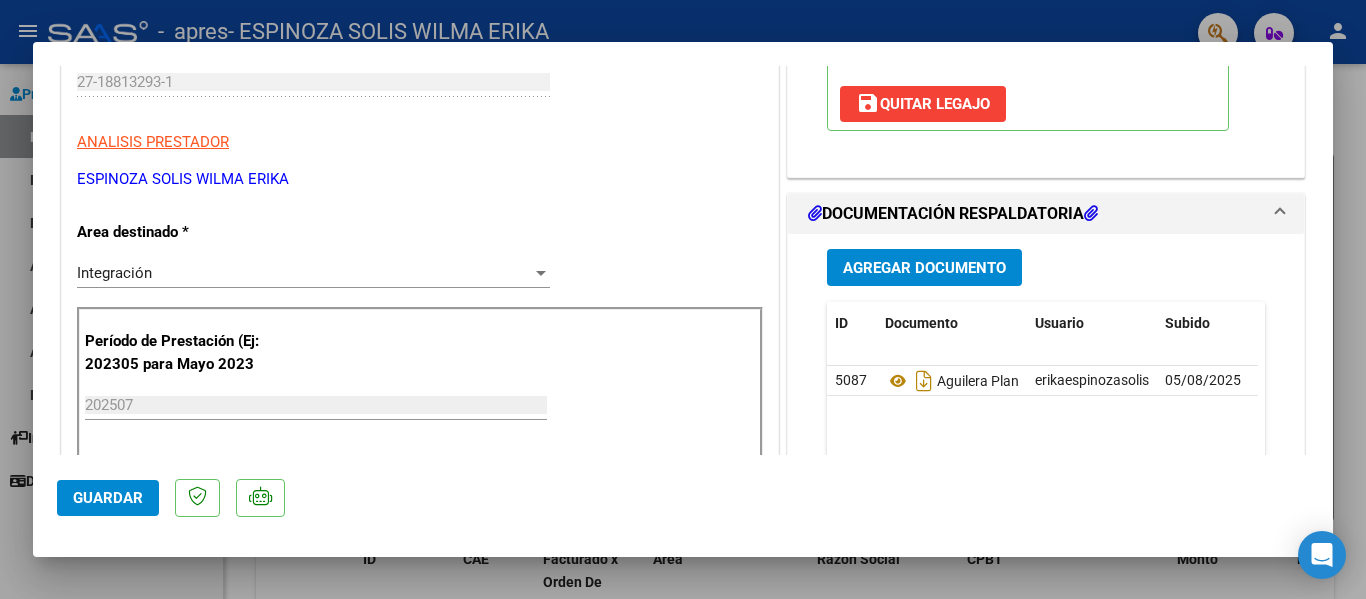 click at bounding box center [683, 299] 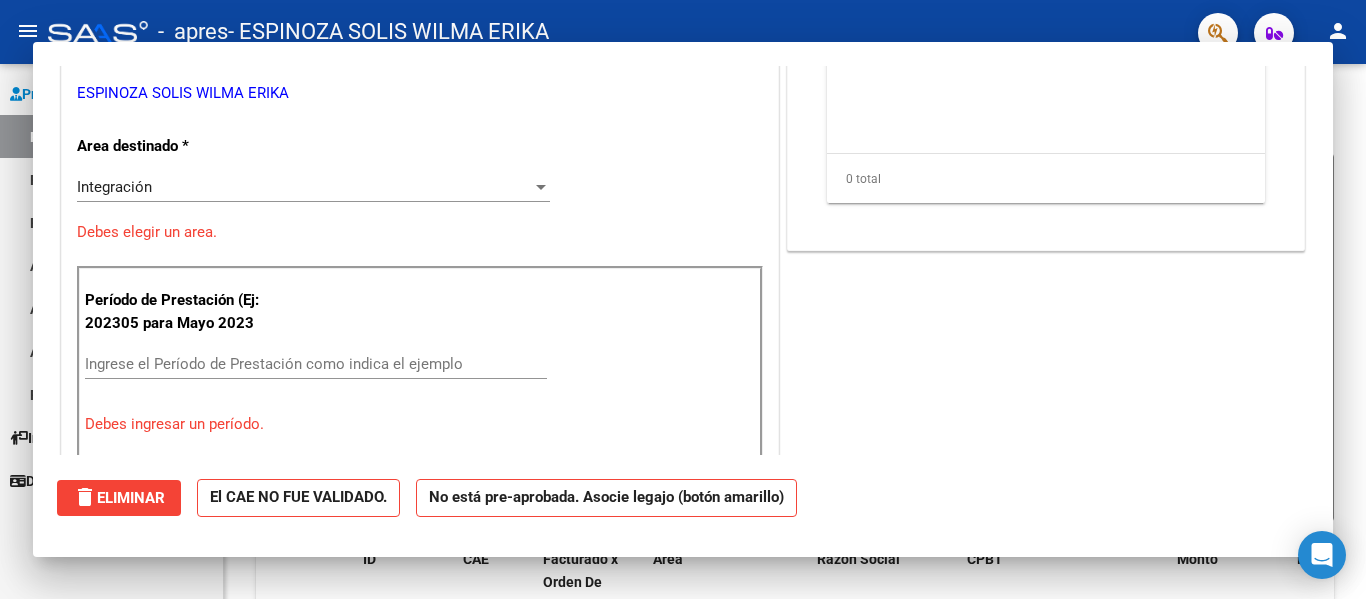 scroll, scrollTop: 0, scrollLeft: 0, axis: both 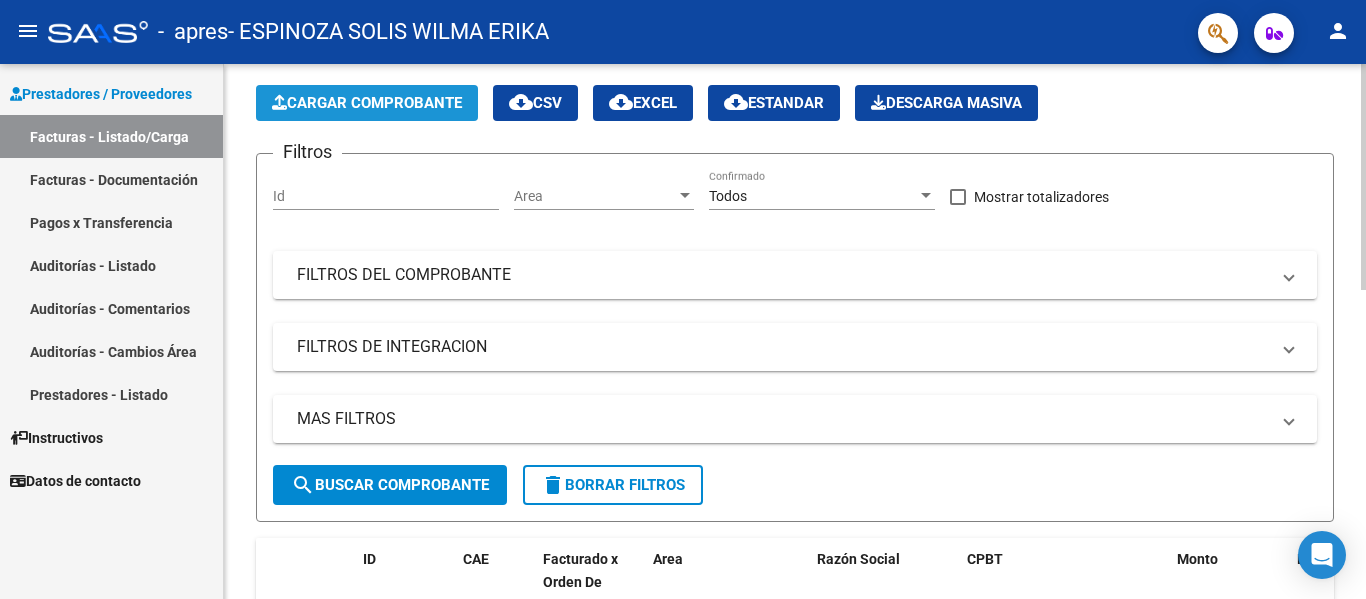 click on "Cargar Comprobante" 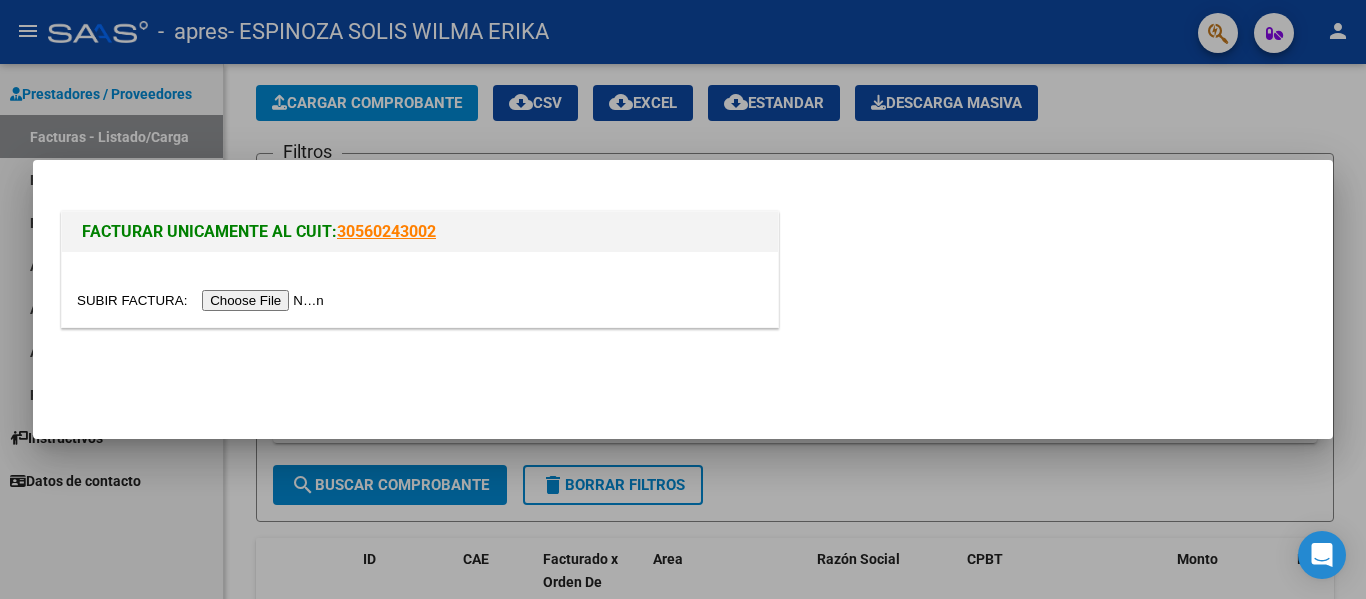 click at bounding box center [203, 300] 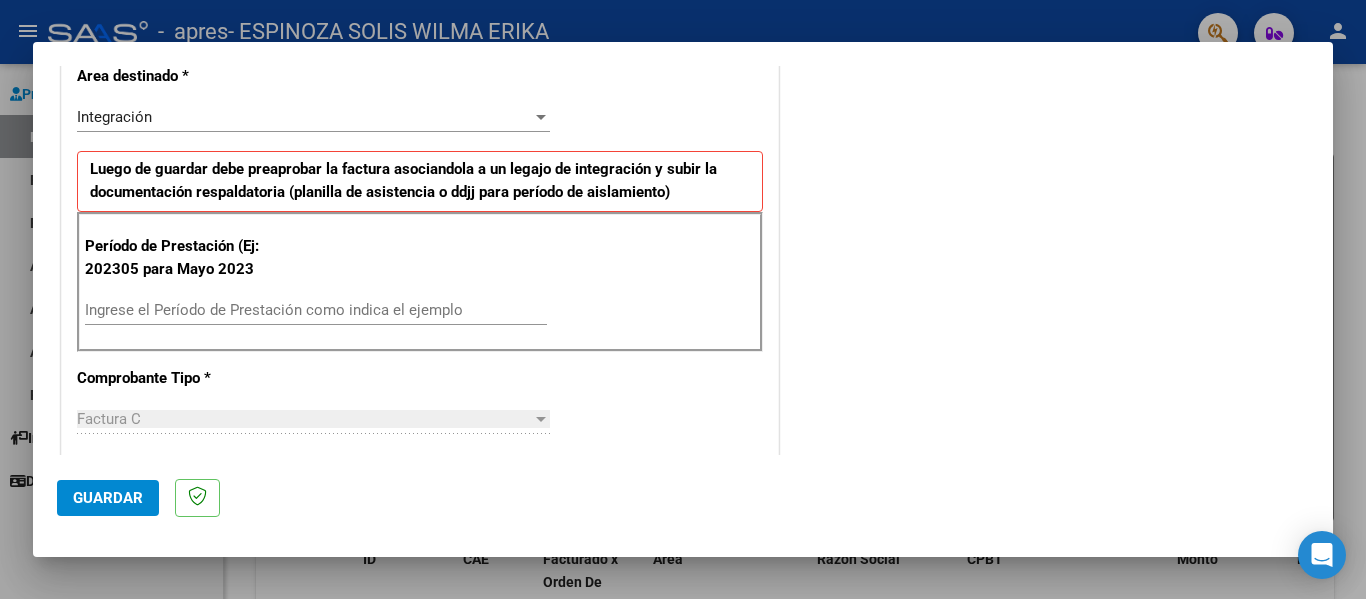 scroll, scrollTop: 439, scrollLeft: 0, axis: vertical 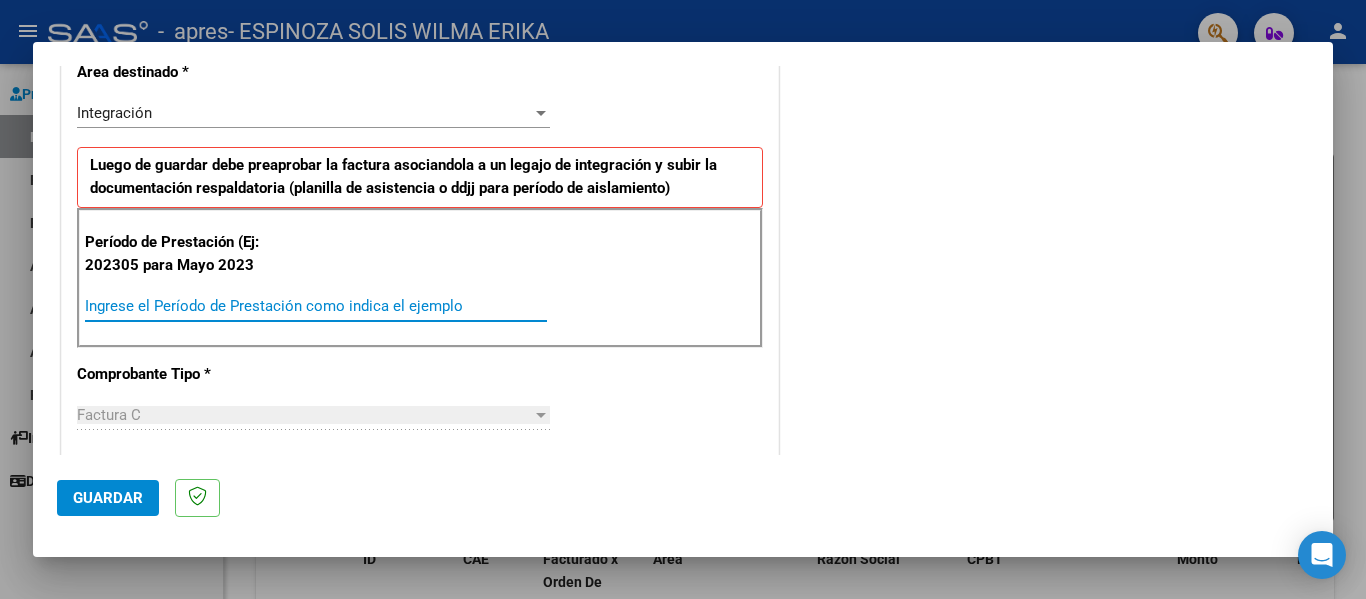 click on "Ingrese el Período de Prestación como indica el ejemplo" at bounding box center (316, 306) 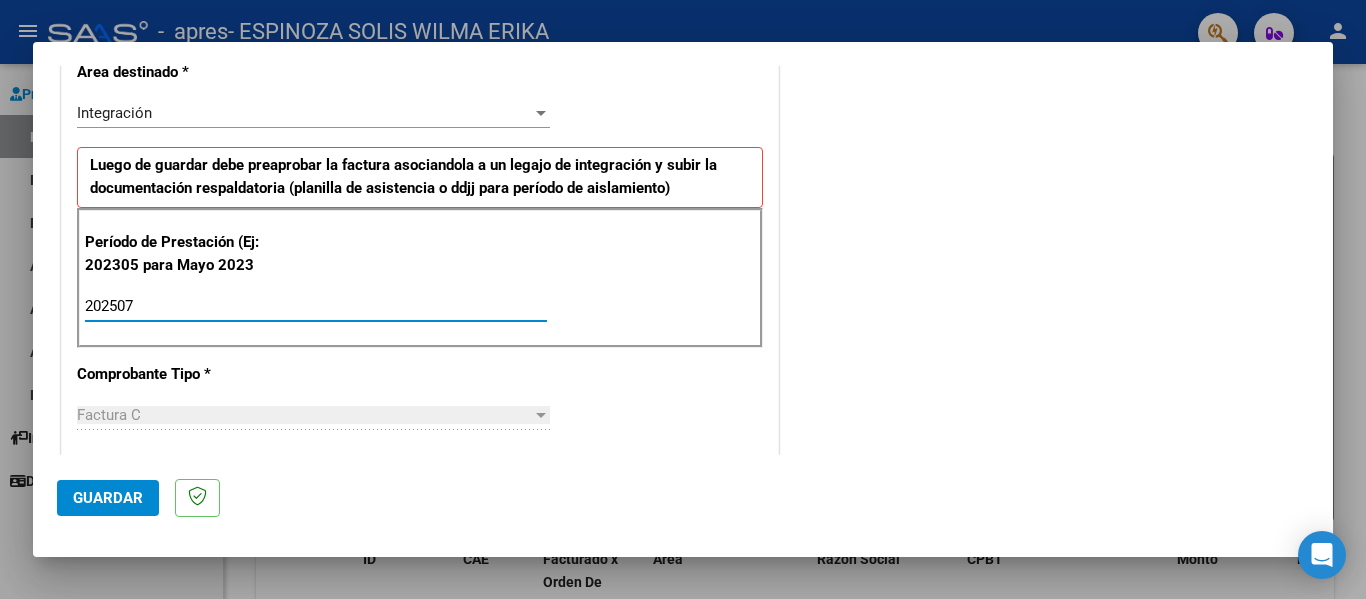 type on "202507" 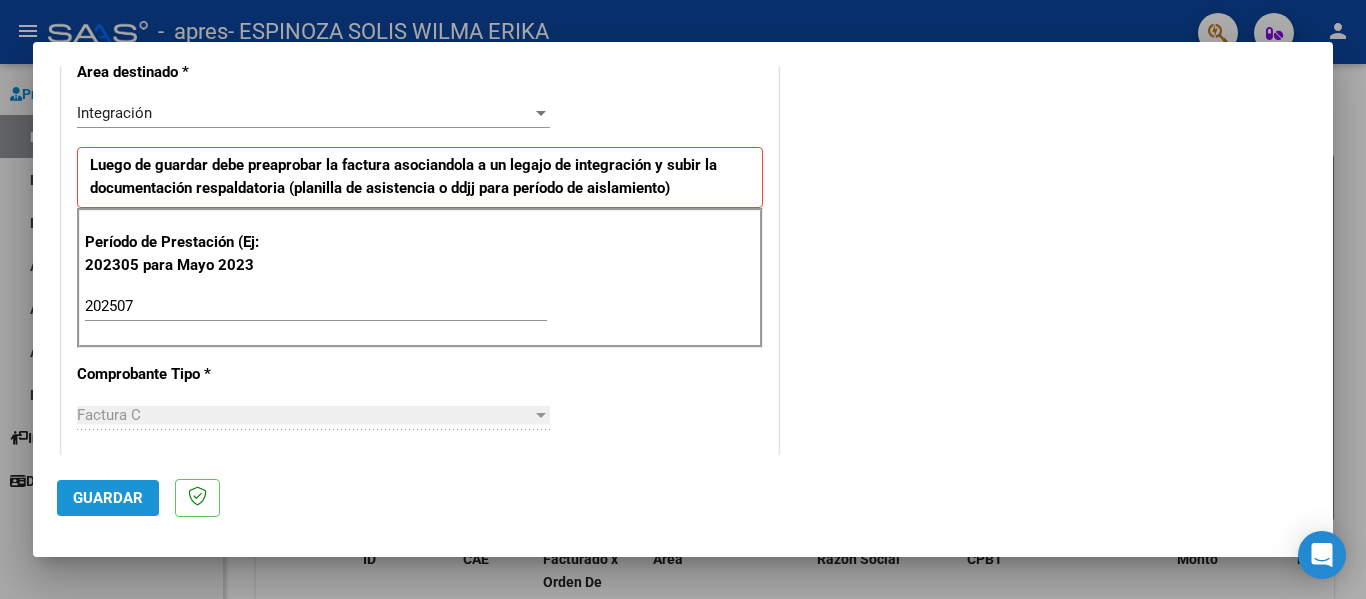 click on "Guardar" 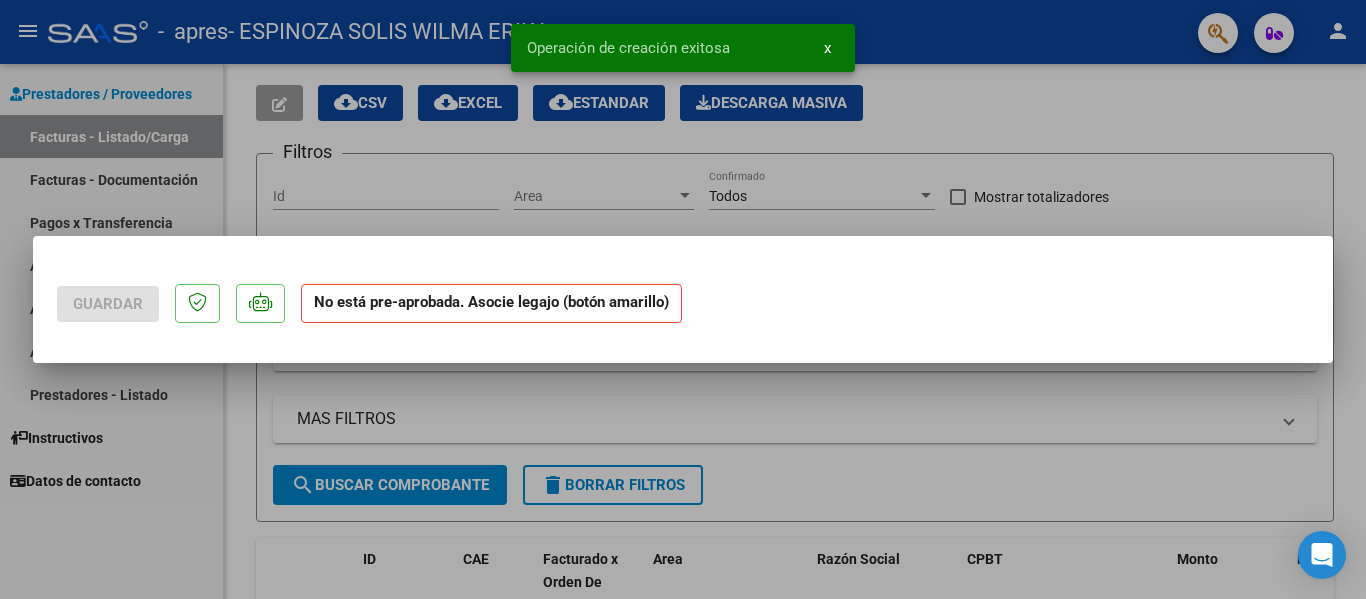 scroll, scrollTop: 0, scrollLeft: 0, axis: both 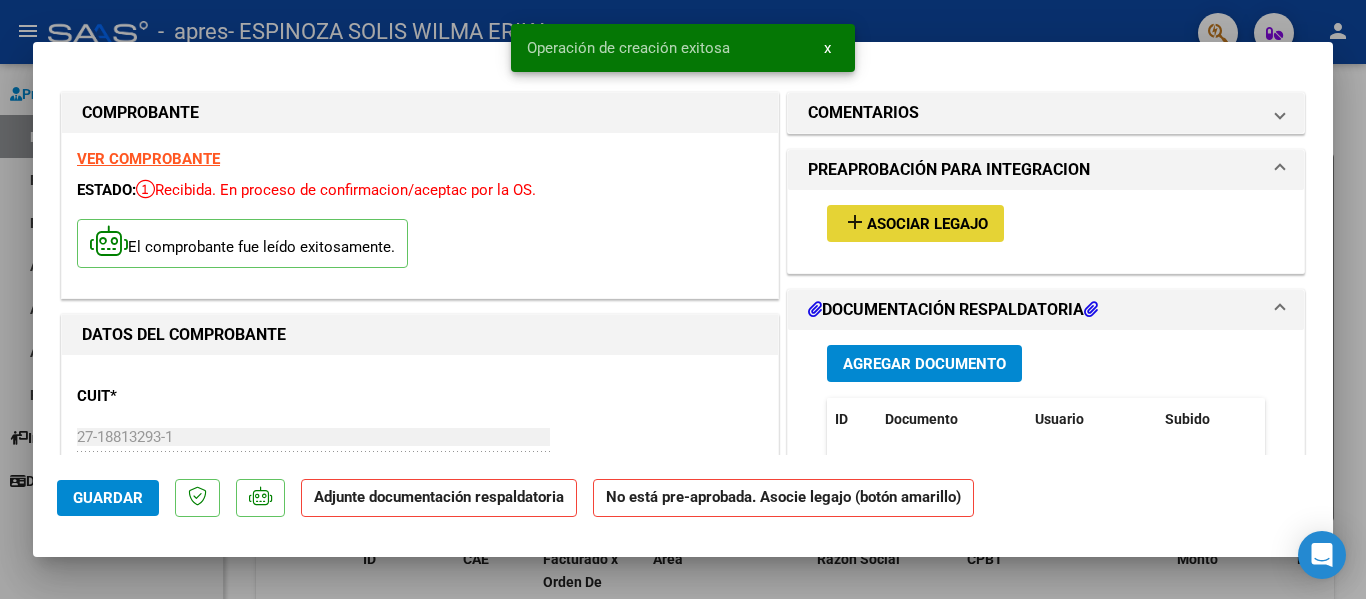 click on "add" at bounding box center [855, 222] 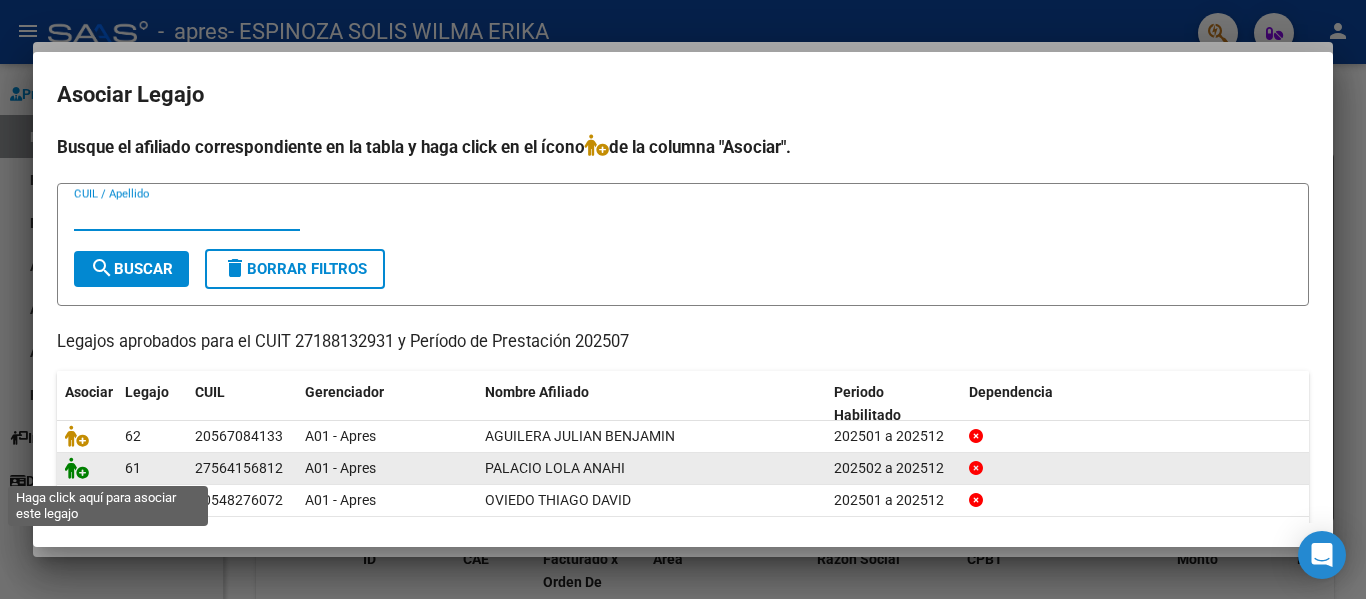 click 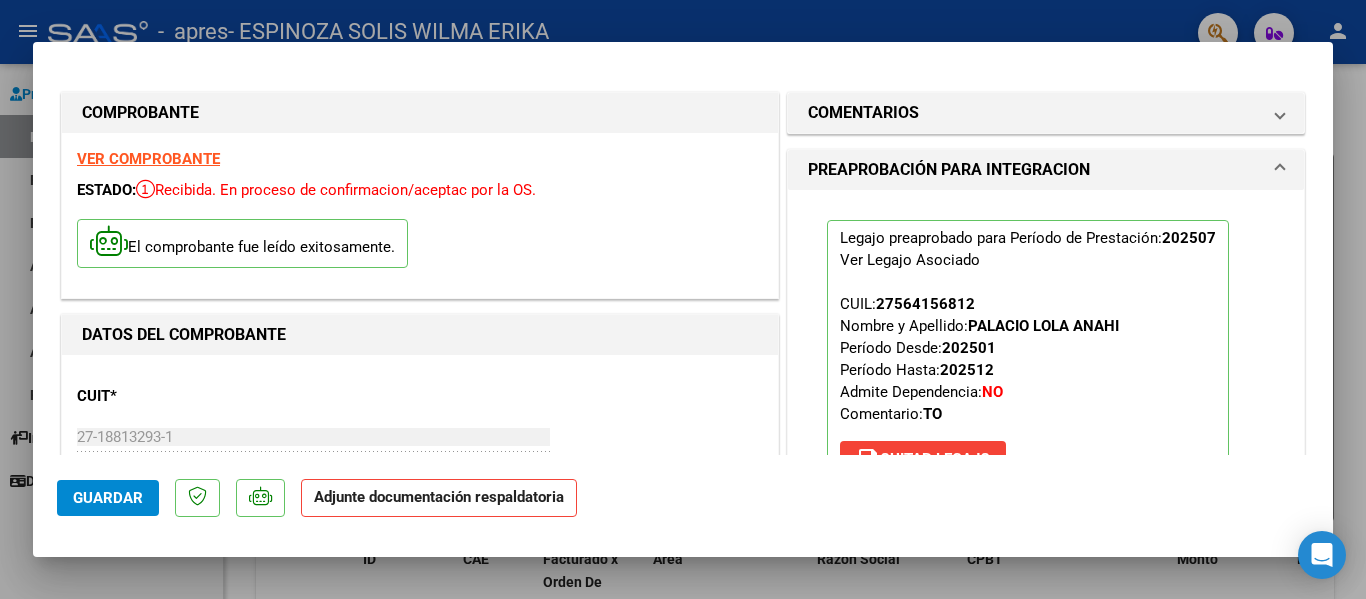 click on "CUIT  *   27-18813293-1 Ingresar CUIT  ANALISIS PRESTADOR  ESPINOZA SOLIS WILMA ERIKA  ARCA Padrón  Area destinado * Integración Seleccionar Area Período de Prestación (Ej: 202305 para Mayo 2023    202507 Ingrese el Período de Prestación como indica el ejemplo   Una vez que se asoció a un legajo aprobado no se puede cambiar el período de prestación.   Comprobante Tipo * Factura C Seleccionar Tipo Punto de Venta  *   1 Ingresar el Nro.  Número  *   960 Ingresar el Nro.  Monto  *   $ 123.706,10 Ingresar el monto  Fecha del Cpbt.  *   2025-08-04 Ingresar la fecha  CAE / CAEA (no ingrese CAI)    75311018569400 Ingresar el CAE o CAEA (no ingrese CAI)  Fecha de Vencimiento    Ingresar la fecha  Ref. Externa    Ingresar la ref.  N° Liquidación    Ingresar el N° Liquidación" at bounding box center (420, 1103) 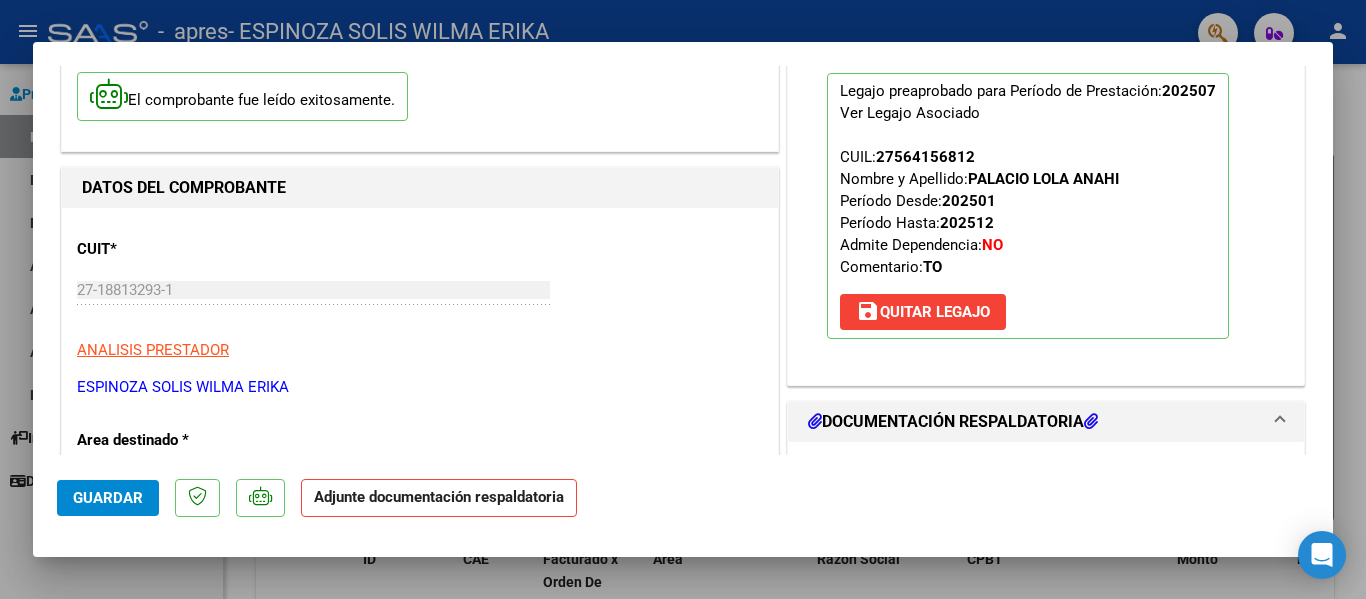 scroll, scrollTop: 152, scrollLeft: 0, axis: vertical 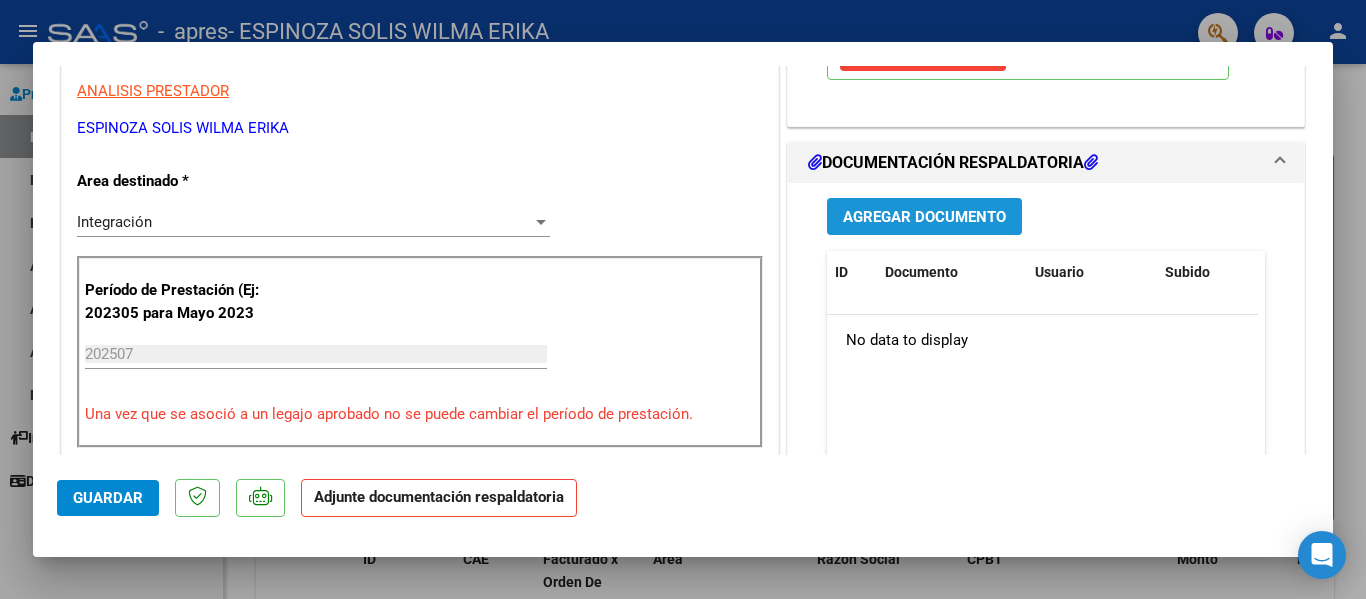 click on "Agregar Documento" at bounding box center [924, 217] 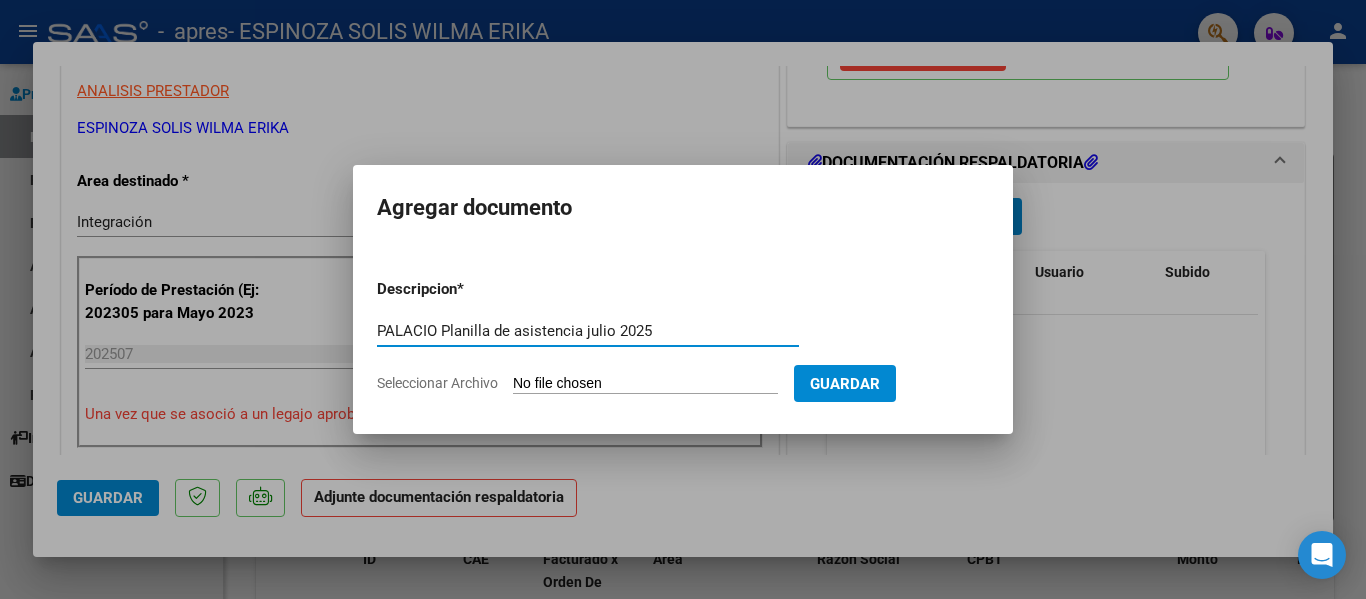 type on "PALACIO Planilla de asistencia julio 2025" 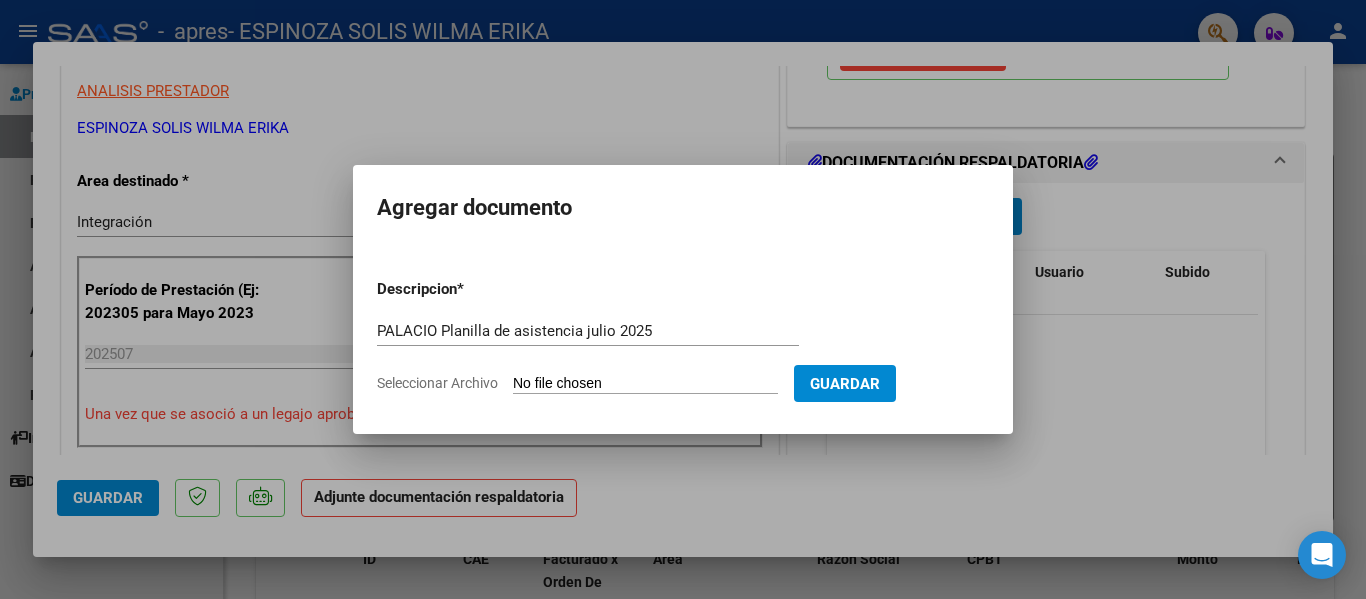 click on "Seleccionar Archivo" at bounding box center (645, 384) 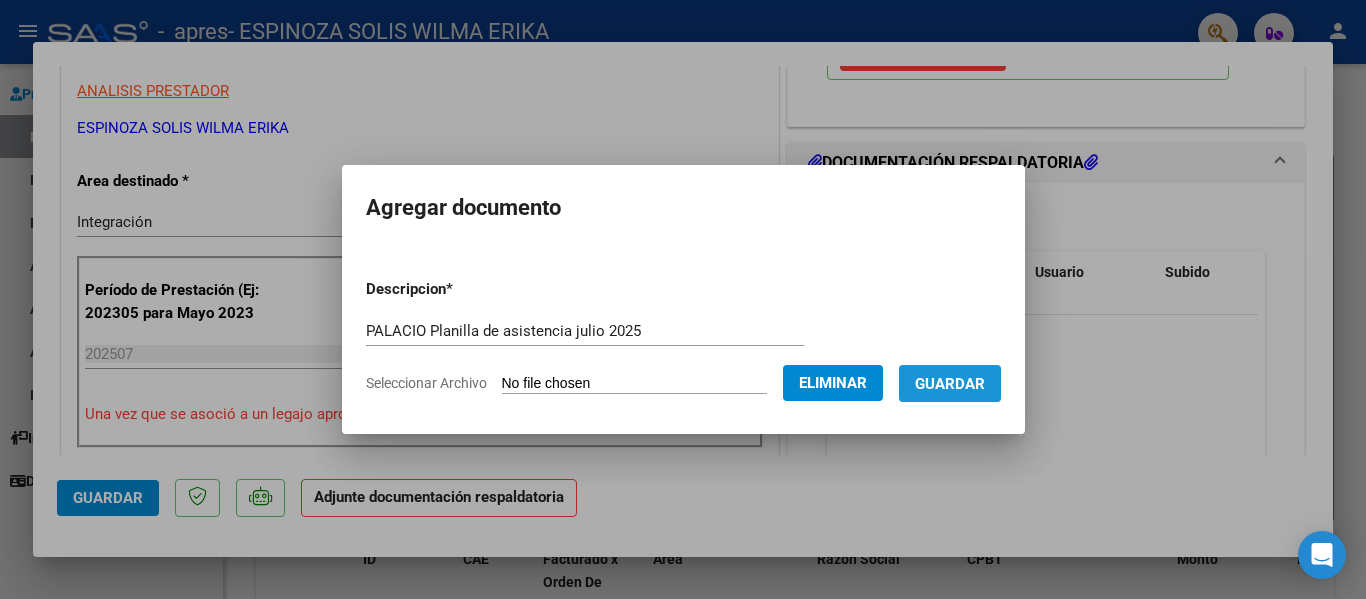 click on "Guardar" at bounding box center [950, 384] 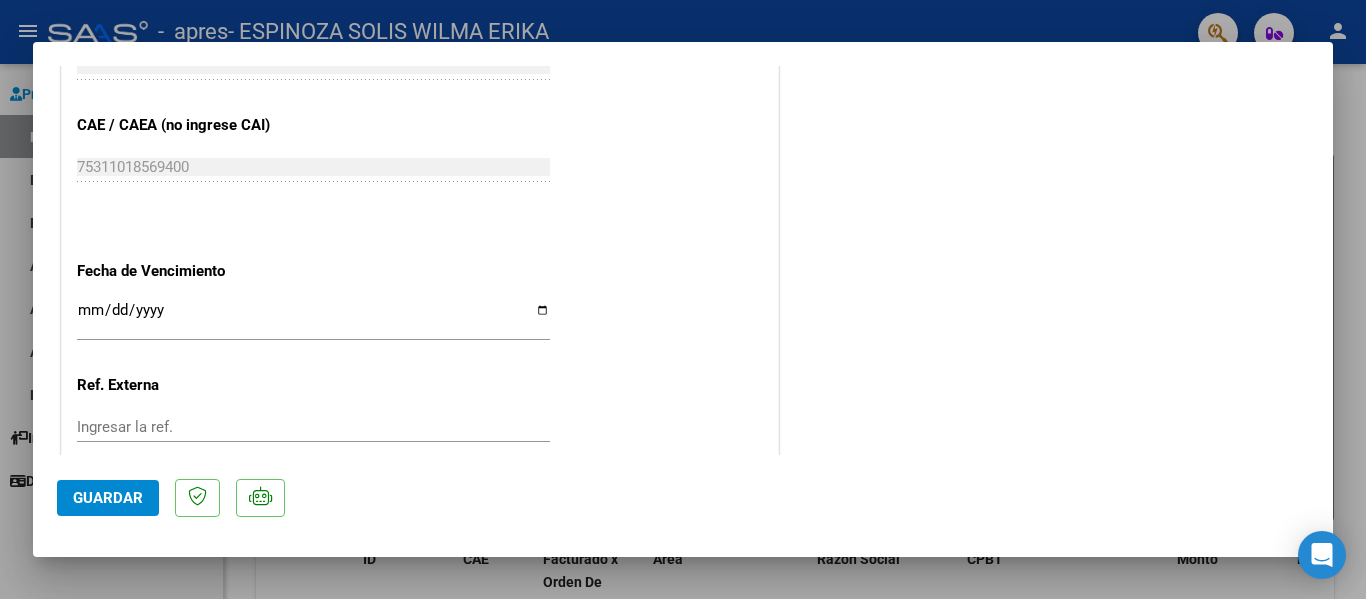scroll, scrollTop: 1401, scrollLeft: 0, axis: vertical 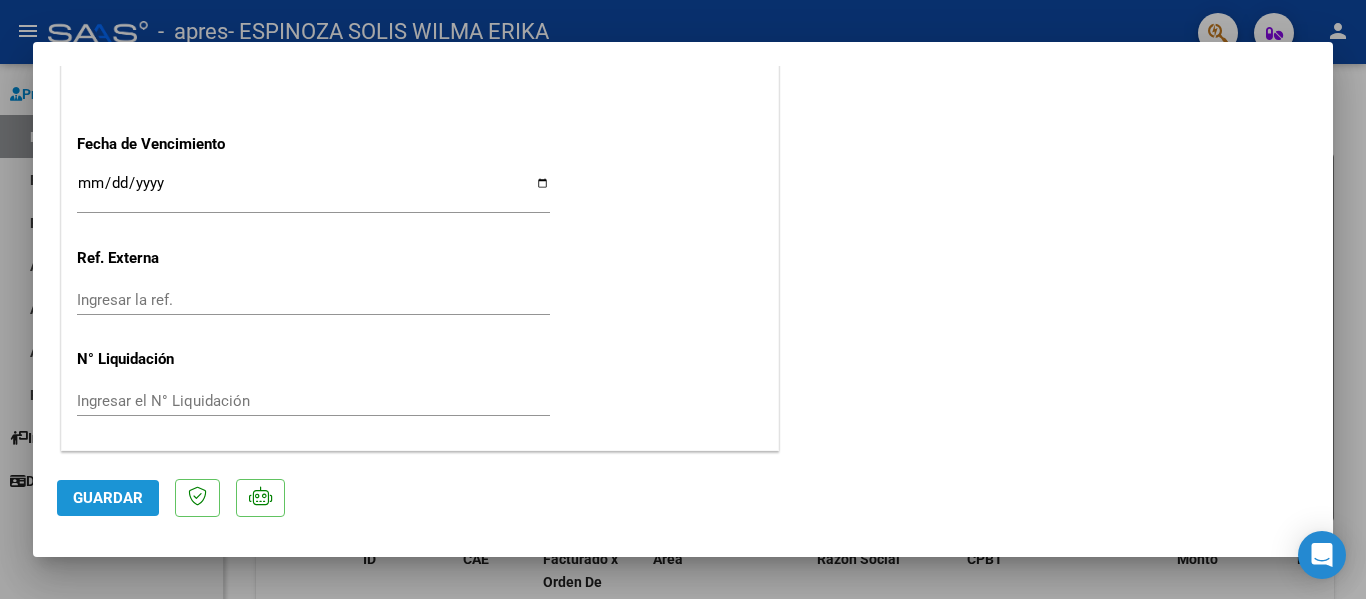 click on "Guardar" 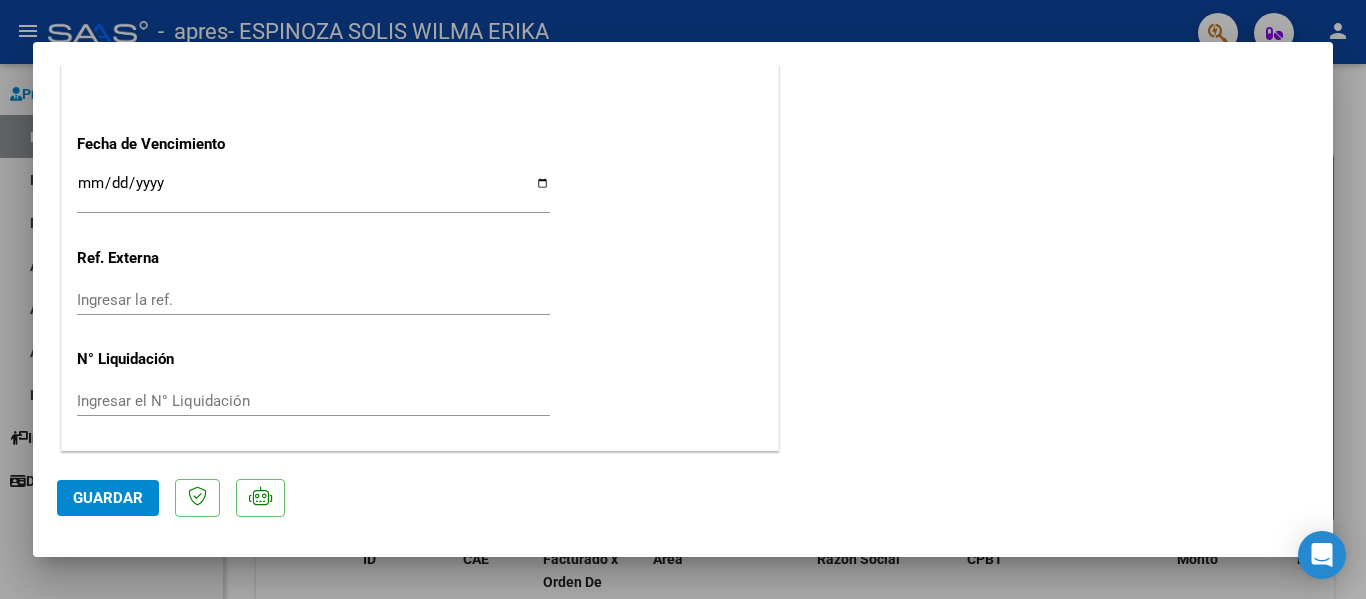 click at bounding box center [683, 299] 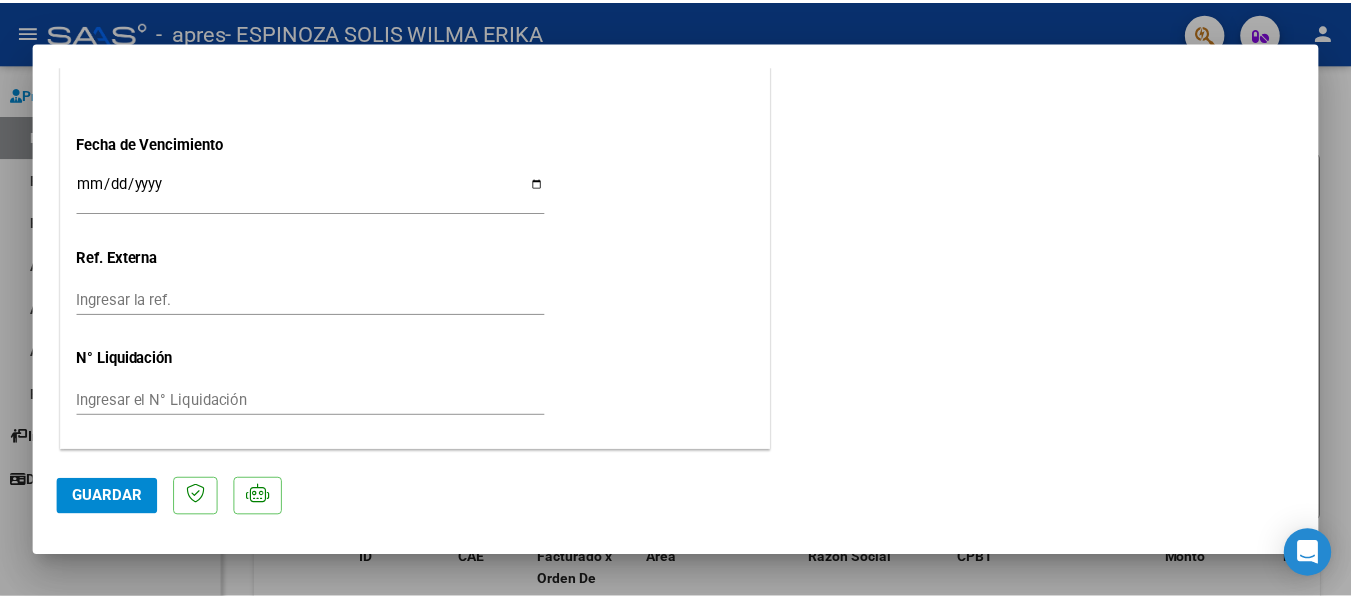 scroll, scrollTop: 1553, scrollLeft: 0, axis: vertical 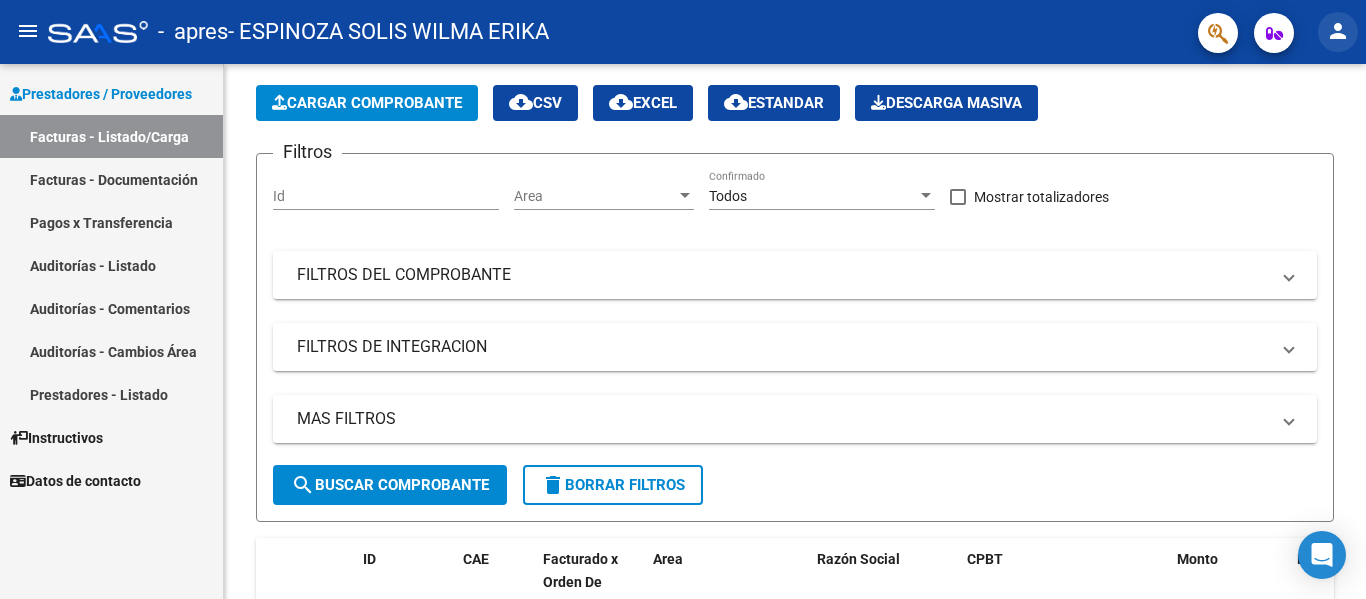 click on "person" 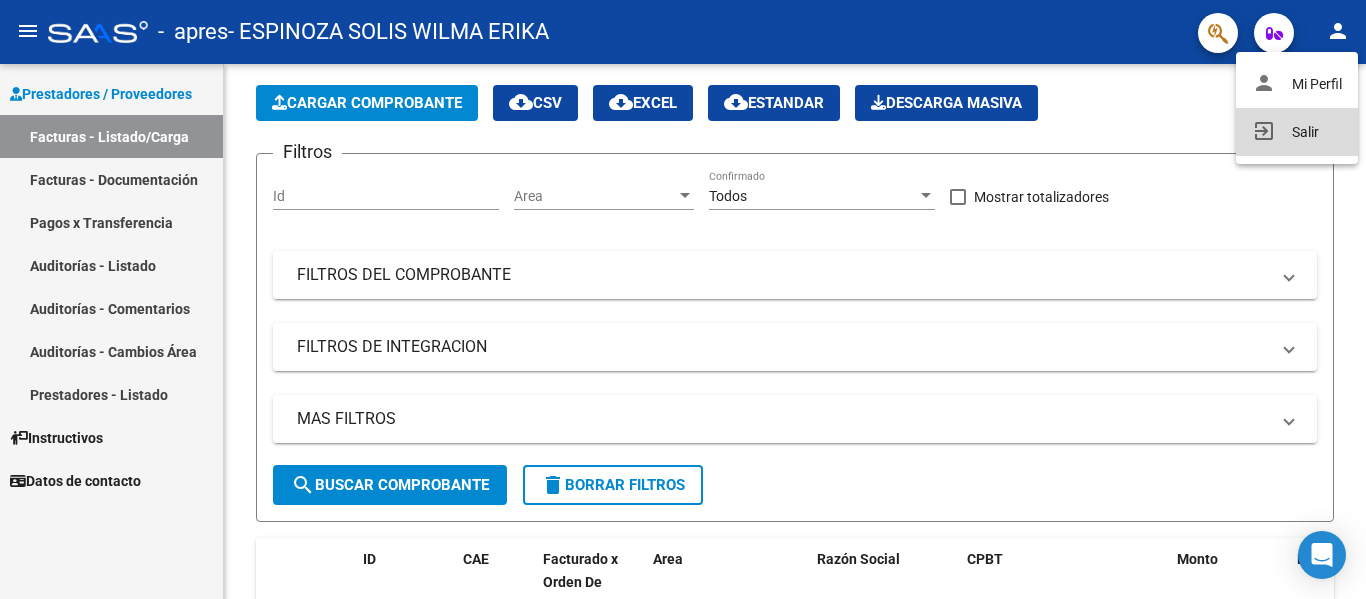 click on "exit_to_app  Salir" at bounding box center [1297, 132] 